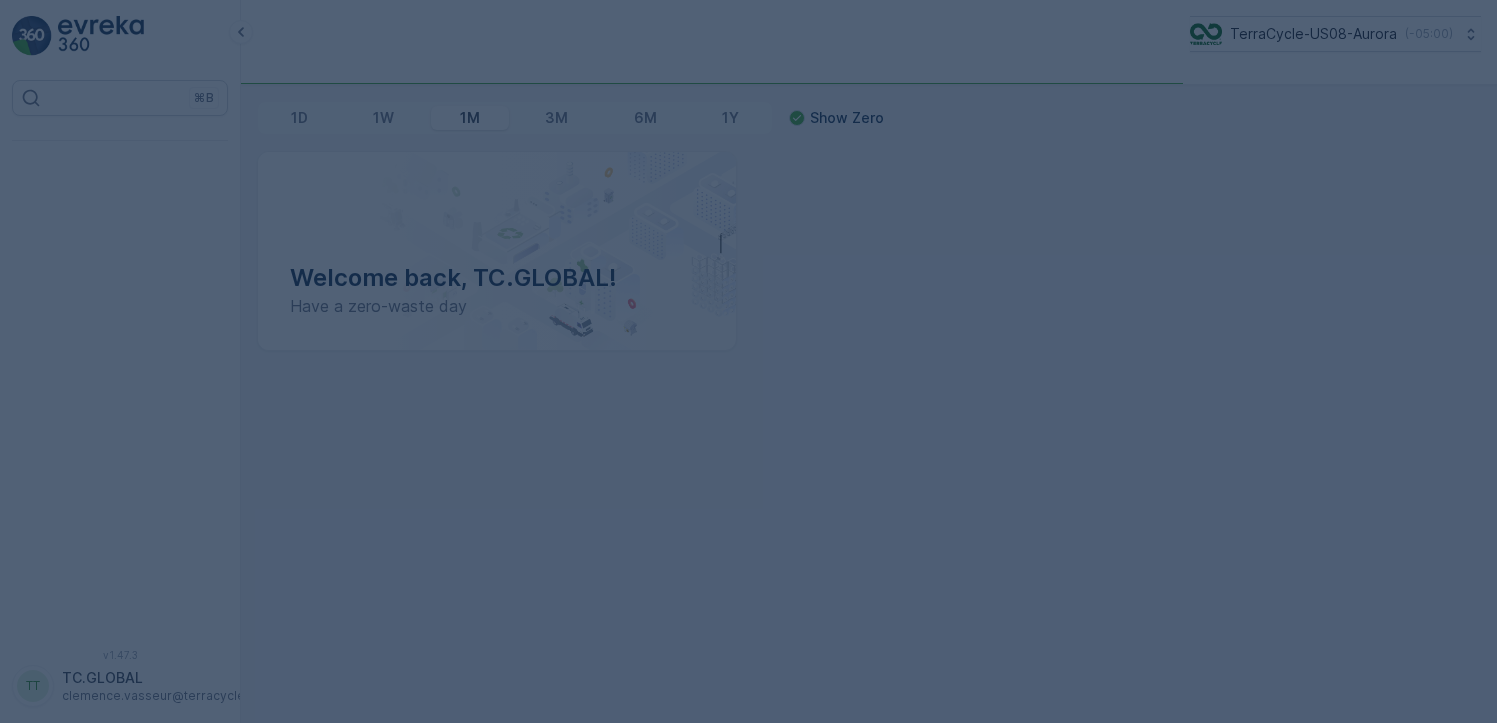 scroll, scrollTop: 0, scrollLeft: 0, axis: both 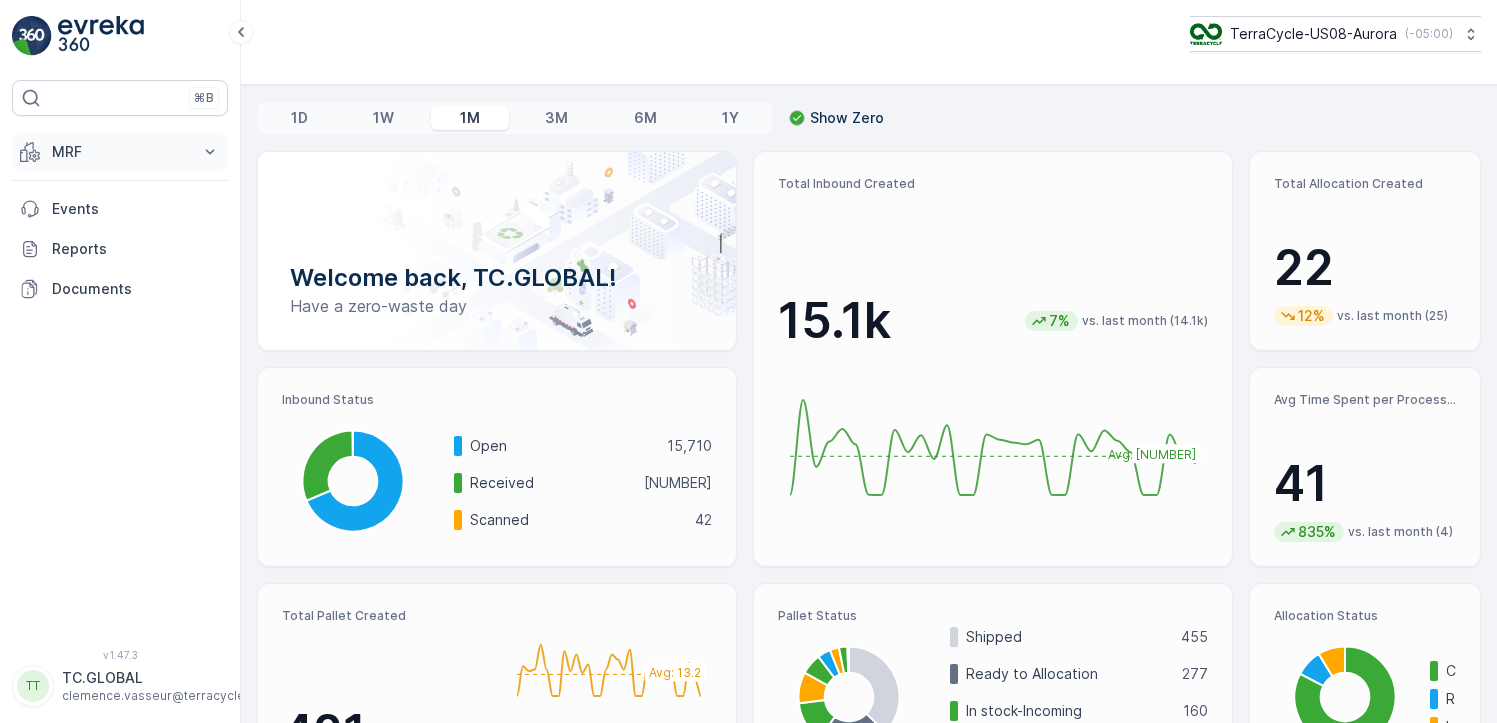click on "MRF" at bounding box center [120, 152] 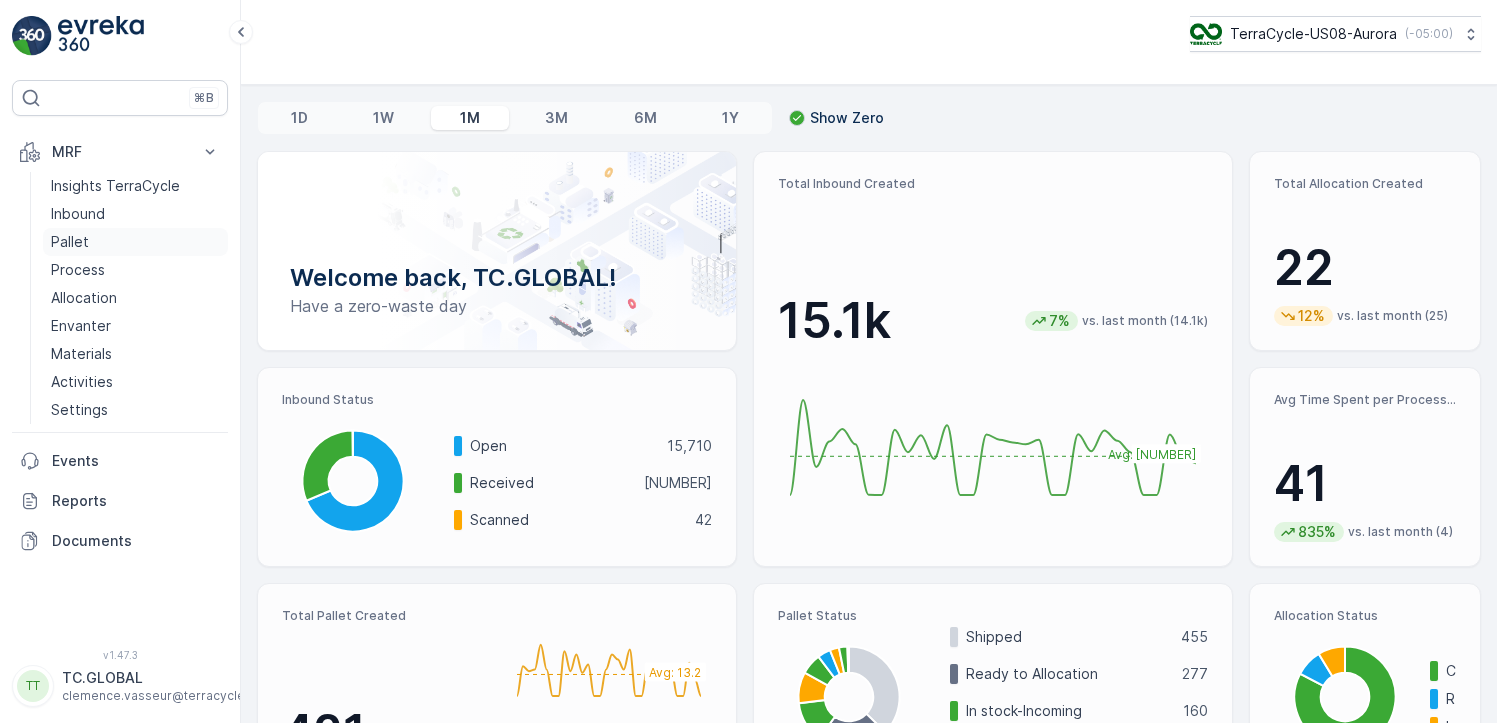 click on "Pallet" at bounding box center [70, 242] 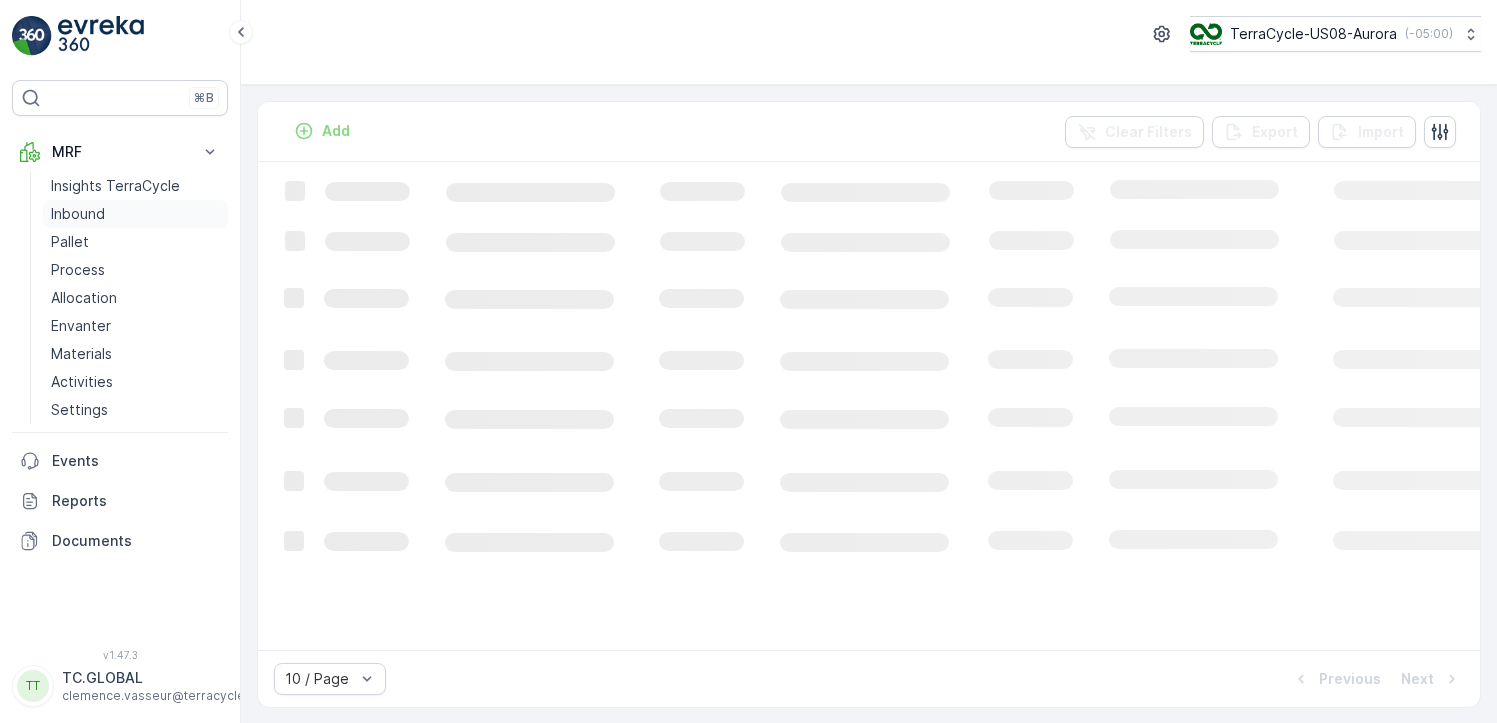 click on "Inbound" at bounding box center (78, 214) 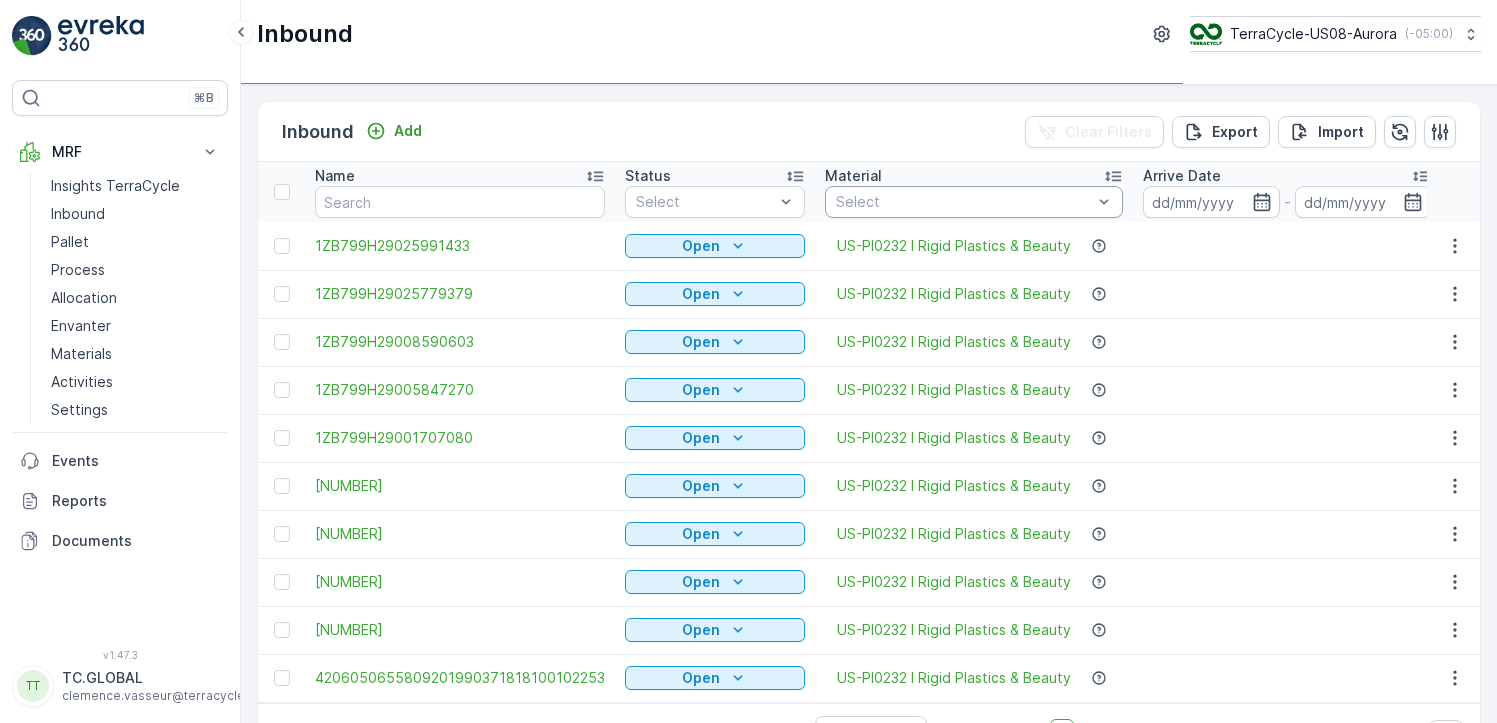 click at bounding box center (964, 202) 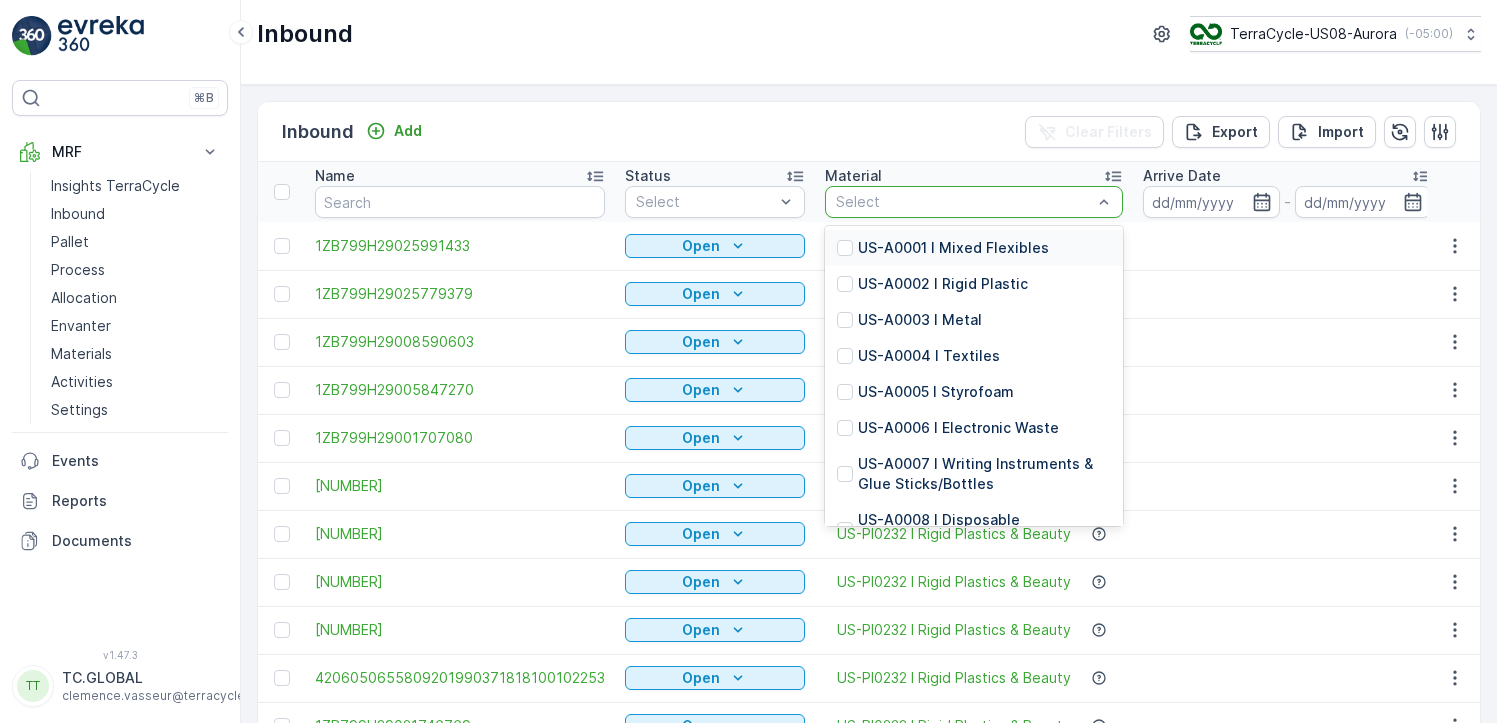 click at bounding box center [964, 202] 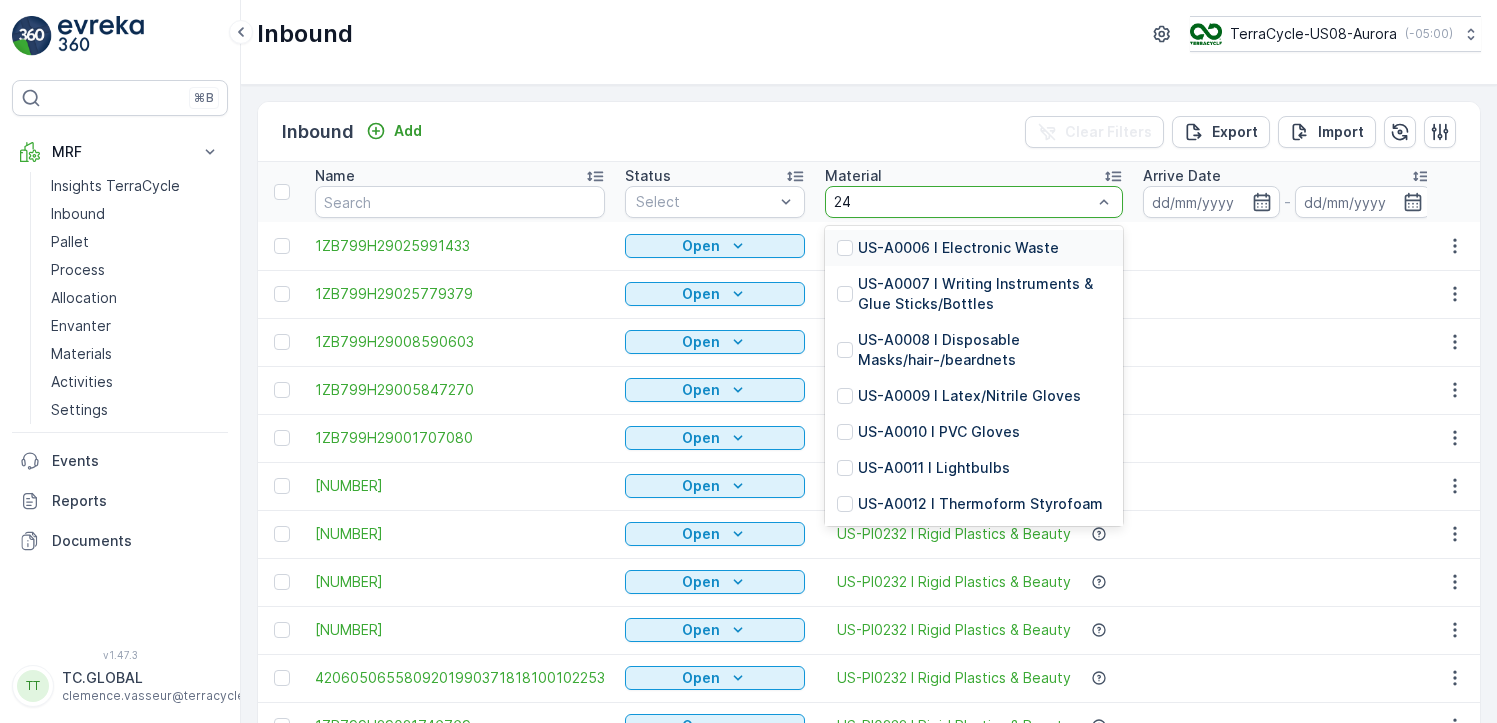 type on "246" 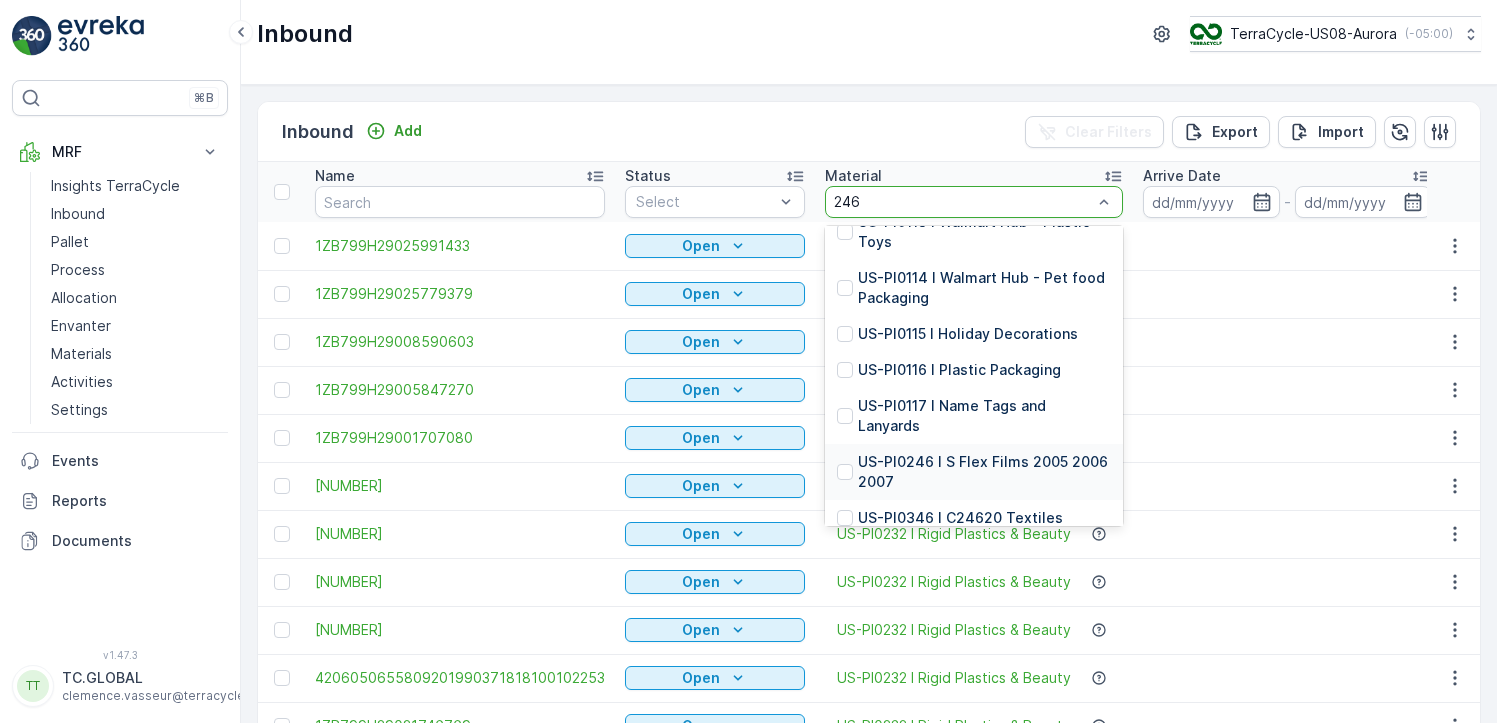 scroll, scrollTop: 352, scrollLeft: 0, axis: vertical 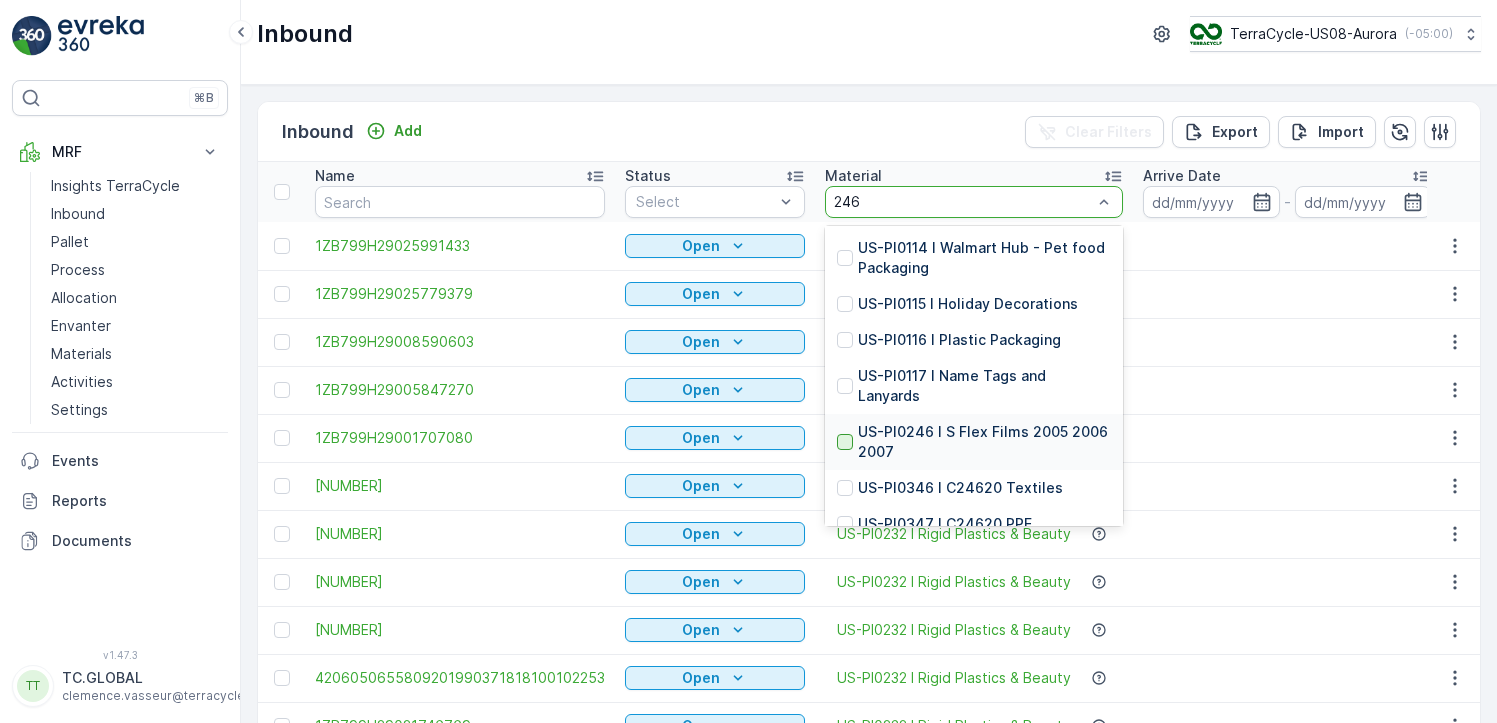 click at bounding box center (845, 442) 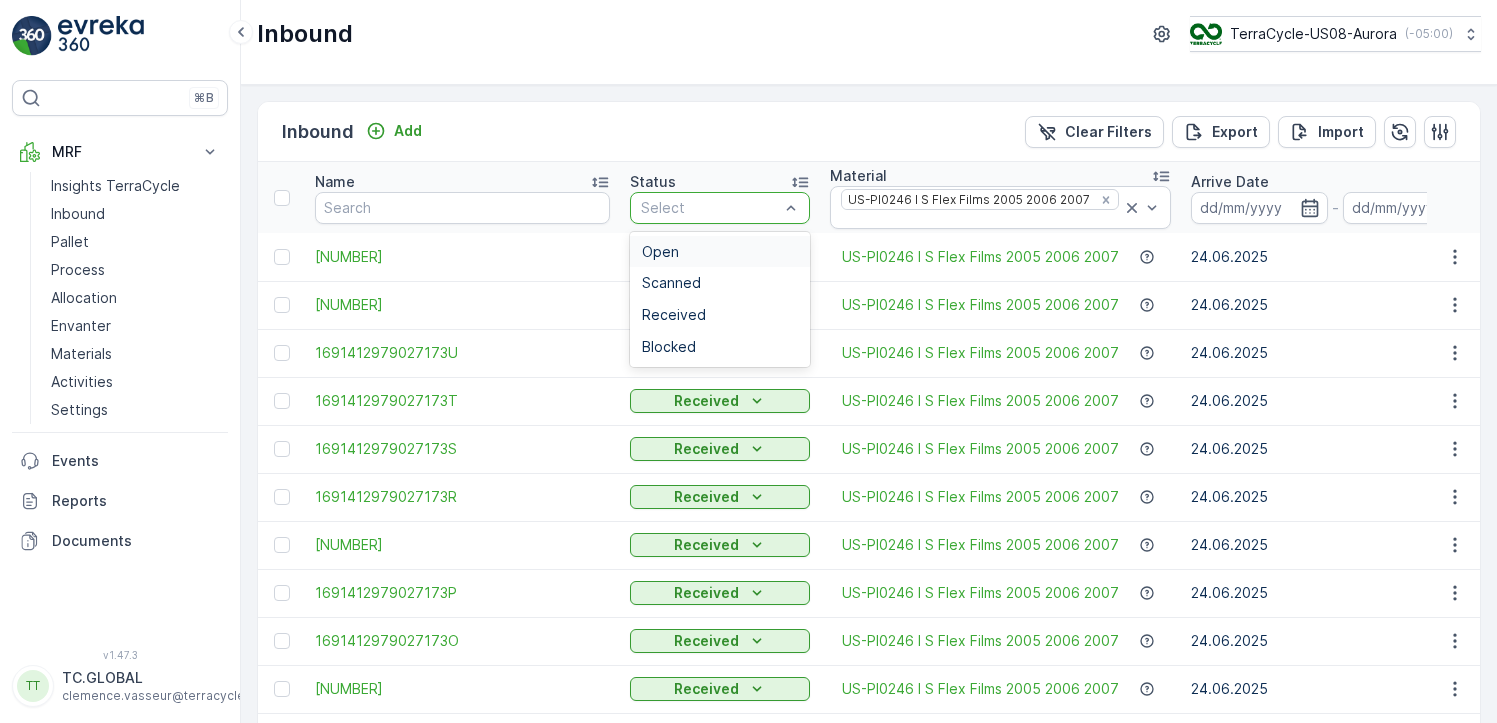 click at bounding box center (710, 208) 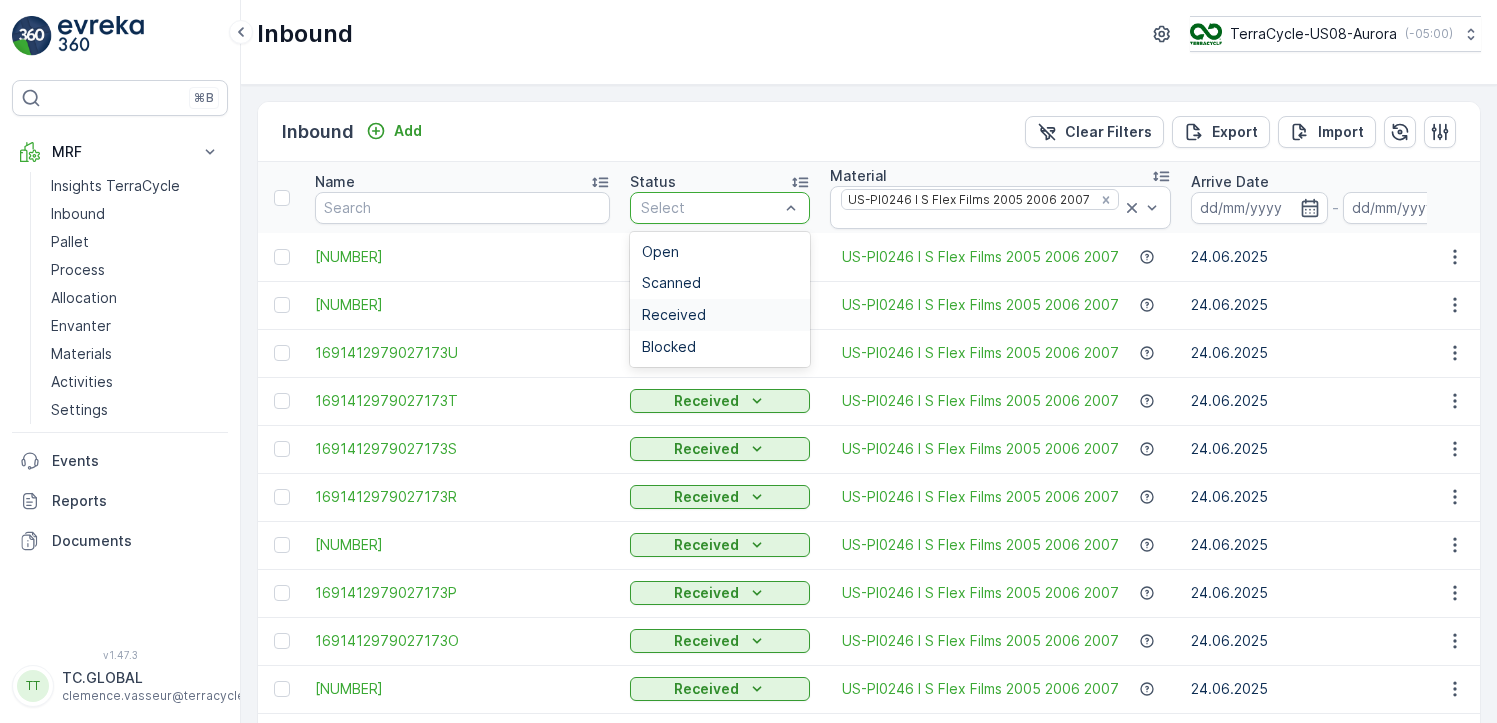 click on "Received" at bounding box center (674, 315) 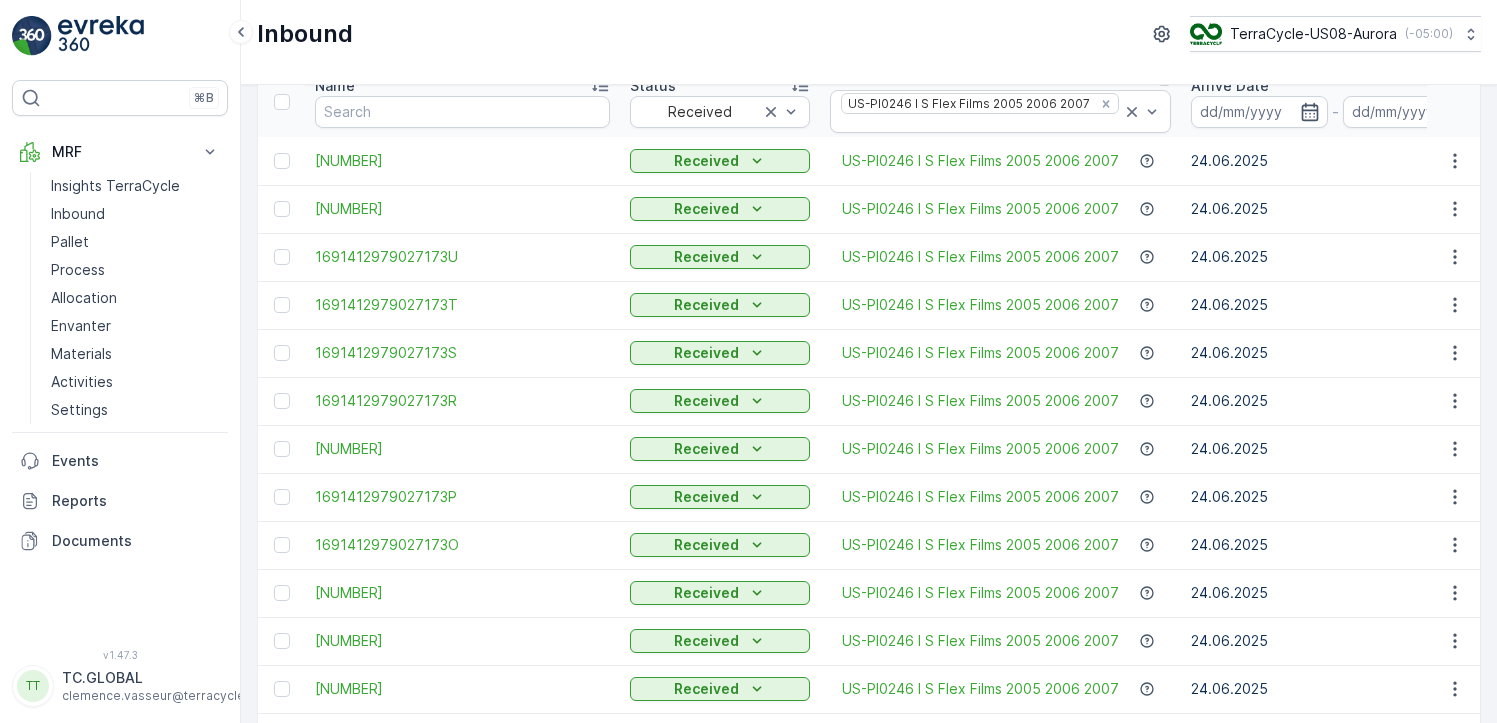 scroll, scrollTop: 0, scrollLeft: 0, axis: both 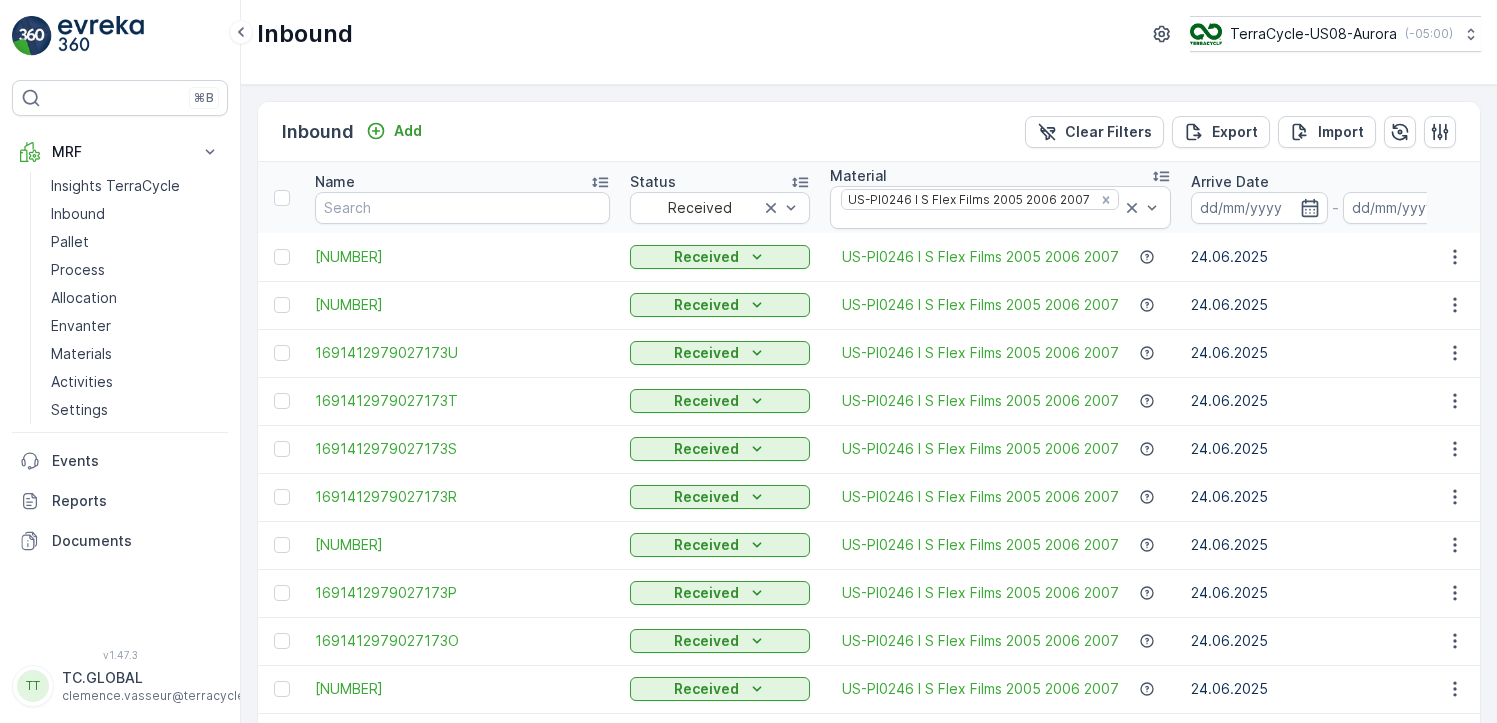 click on "Arrive Date" at bounding box center (1230, 182) 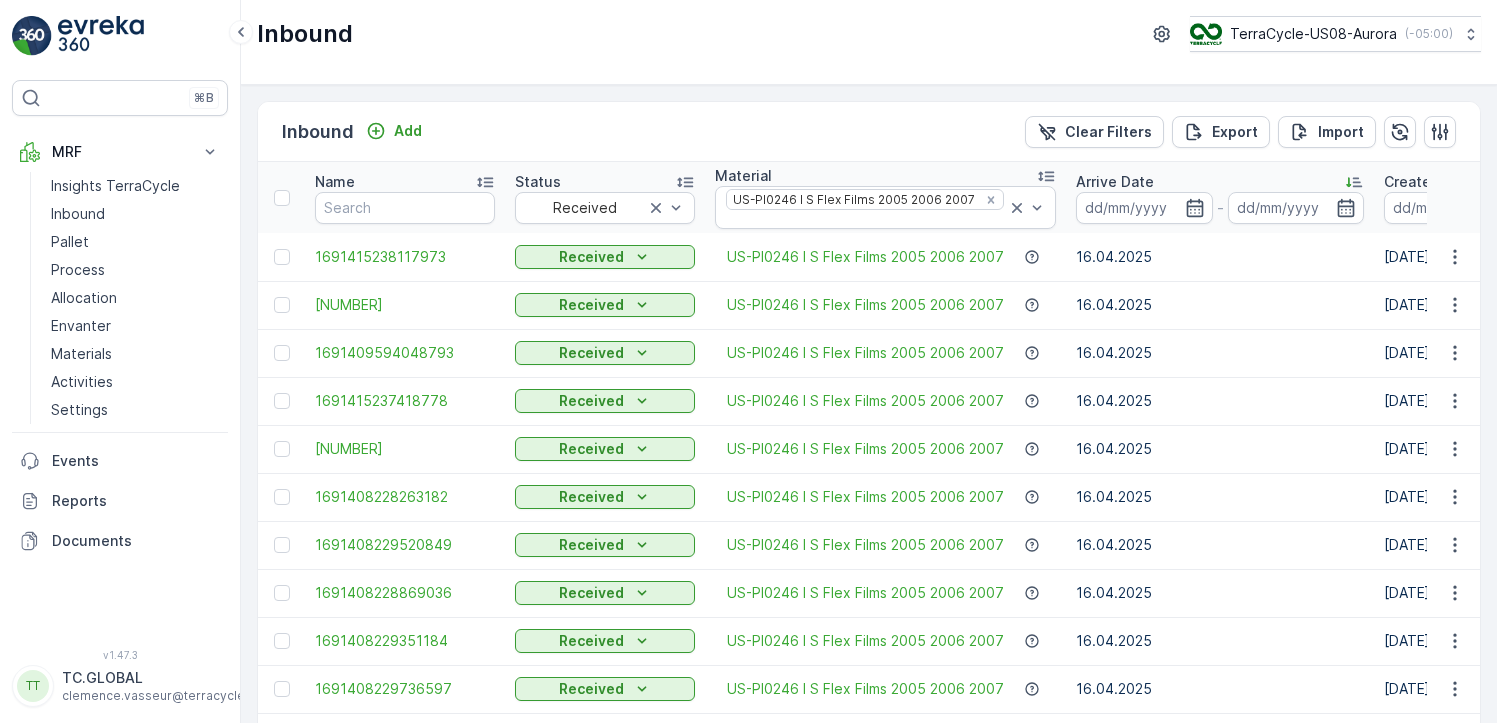 click on "Arrive Date" at bounding box center [1115, 182] 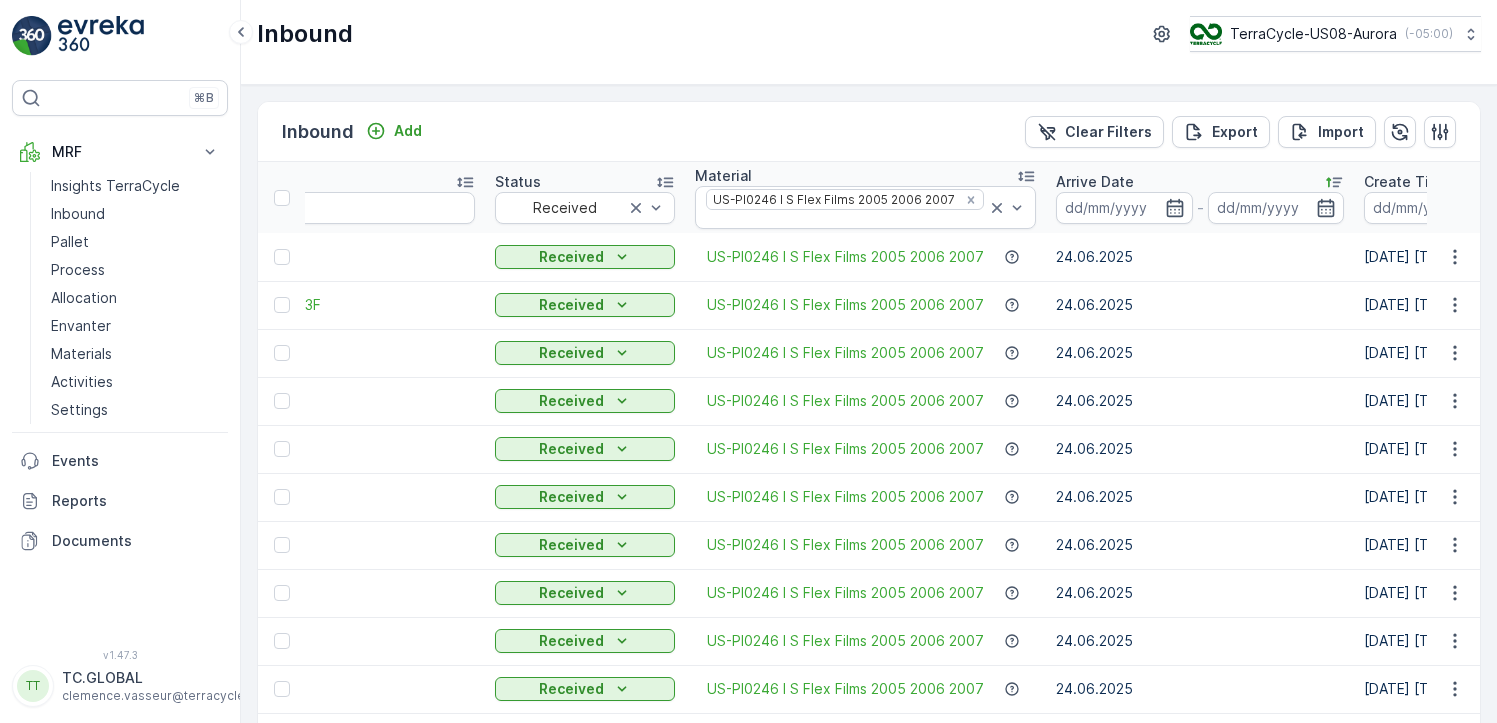 scroll, scrollTop: 0, scrollLeft: 0, axis: both 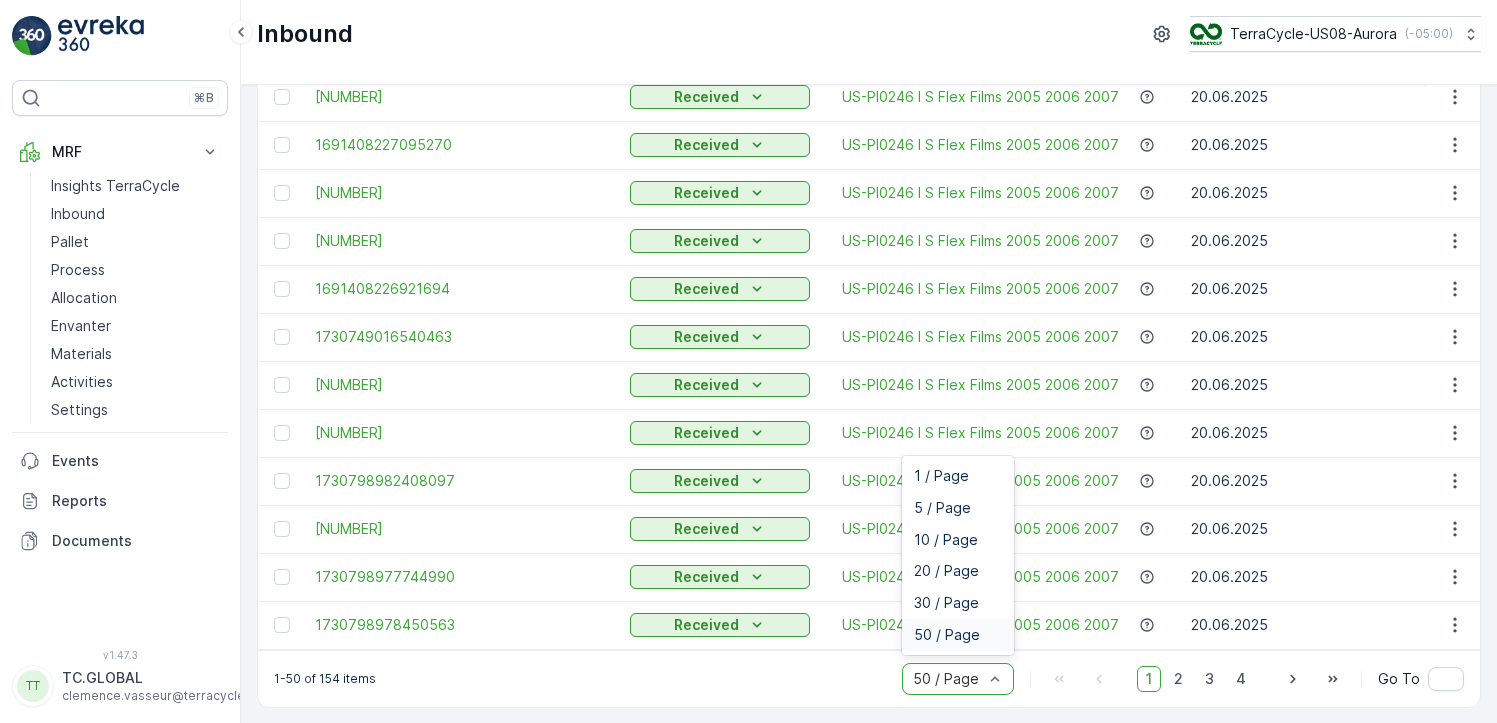 click on "50 / Page" at bounding box center (958, 679) 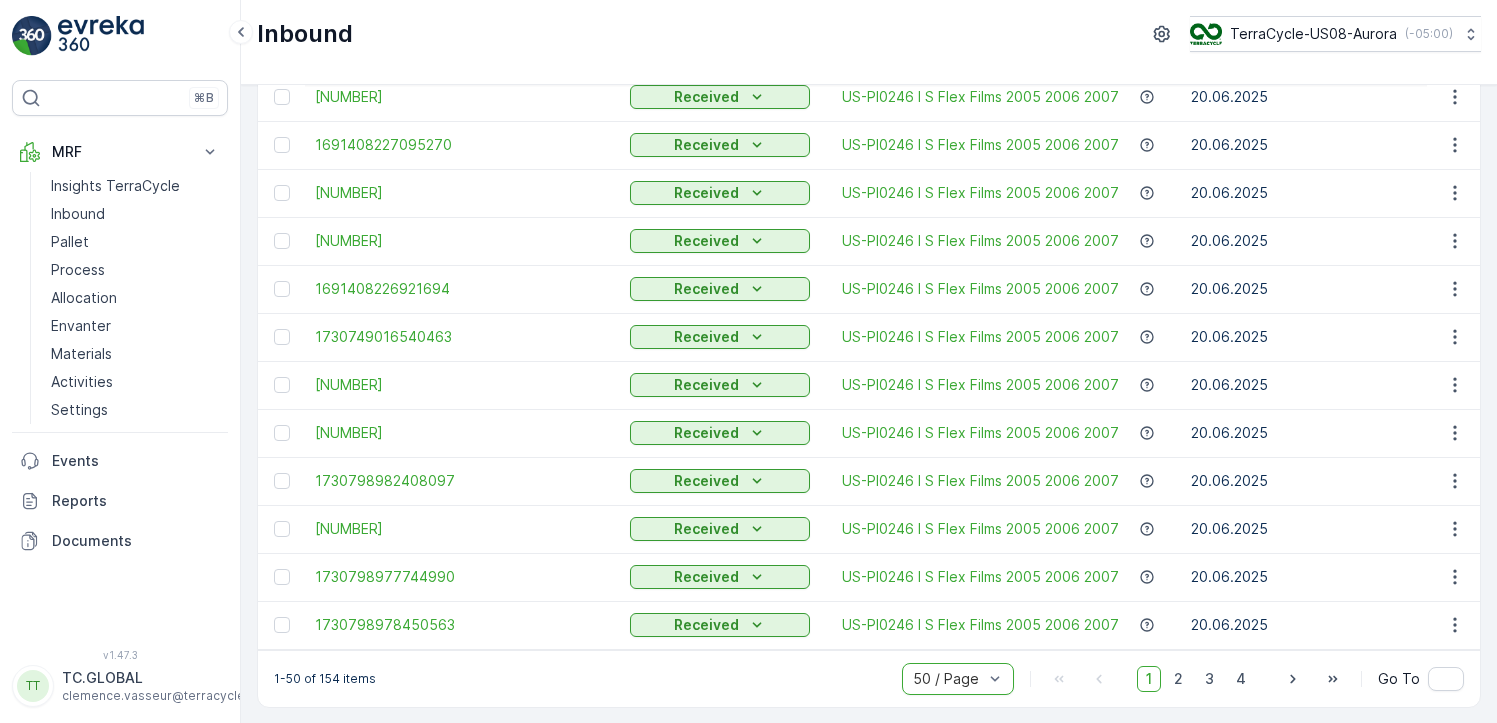 click at bounding box center (948, 679) 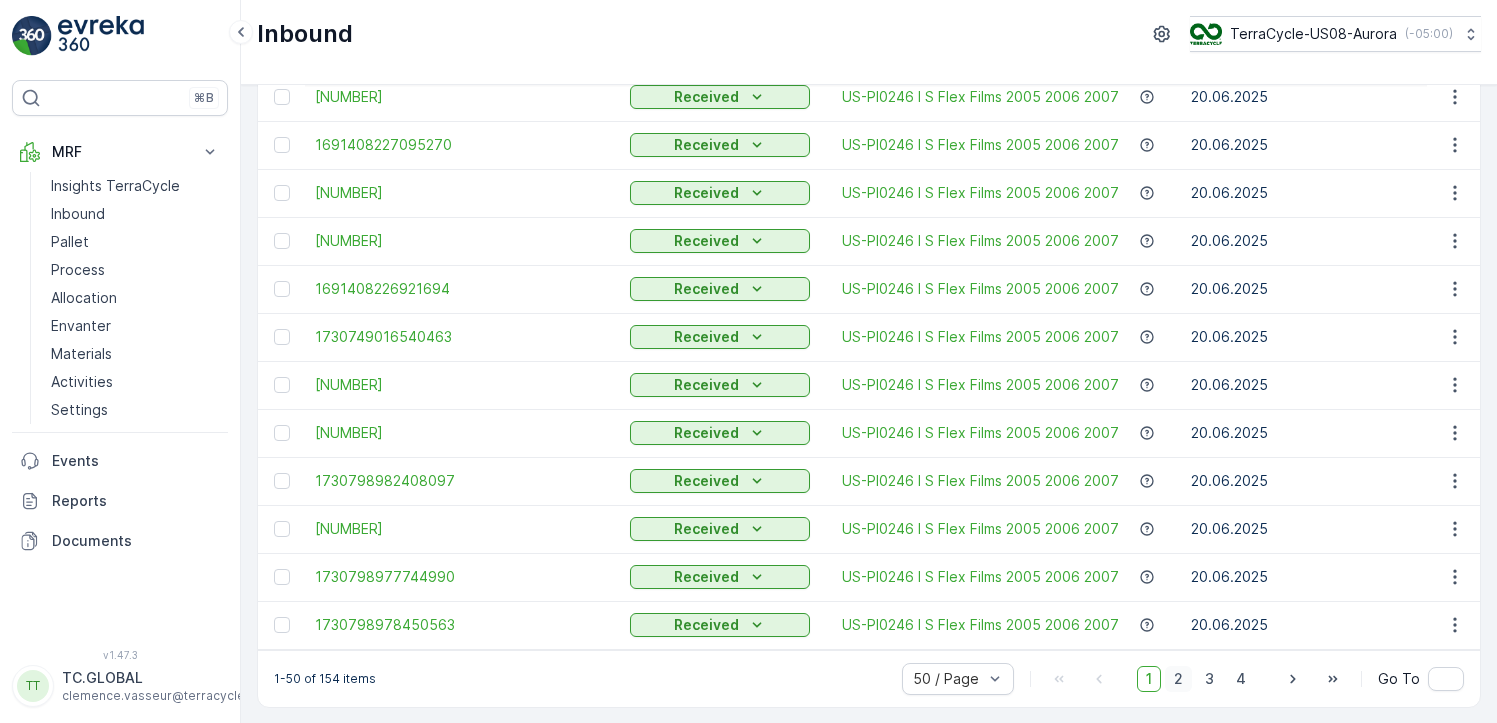 click on "2" at bounding box center [1178, 679] 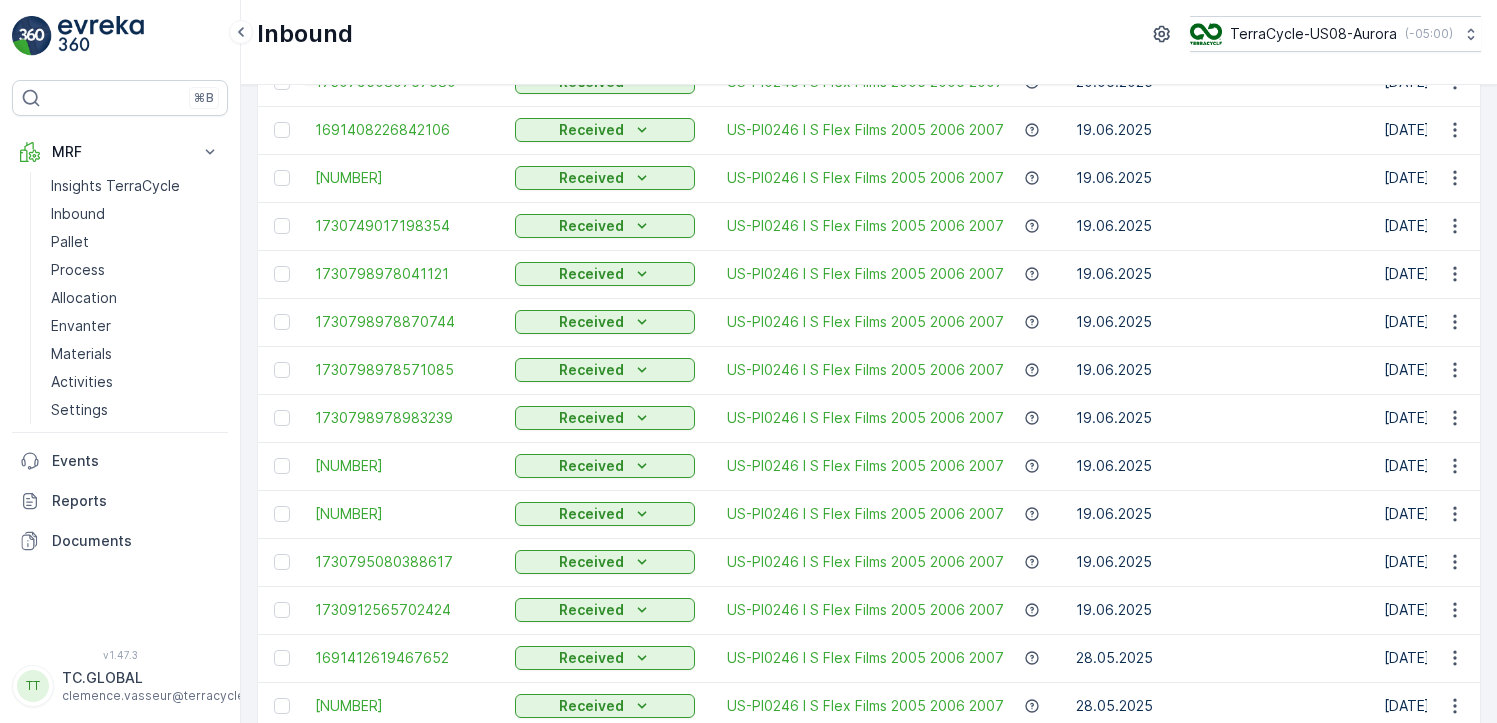 scroll, scrollTop: 1984, scrollLeft: 0, axis: vertical 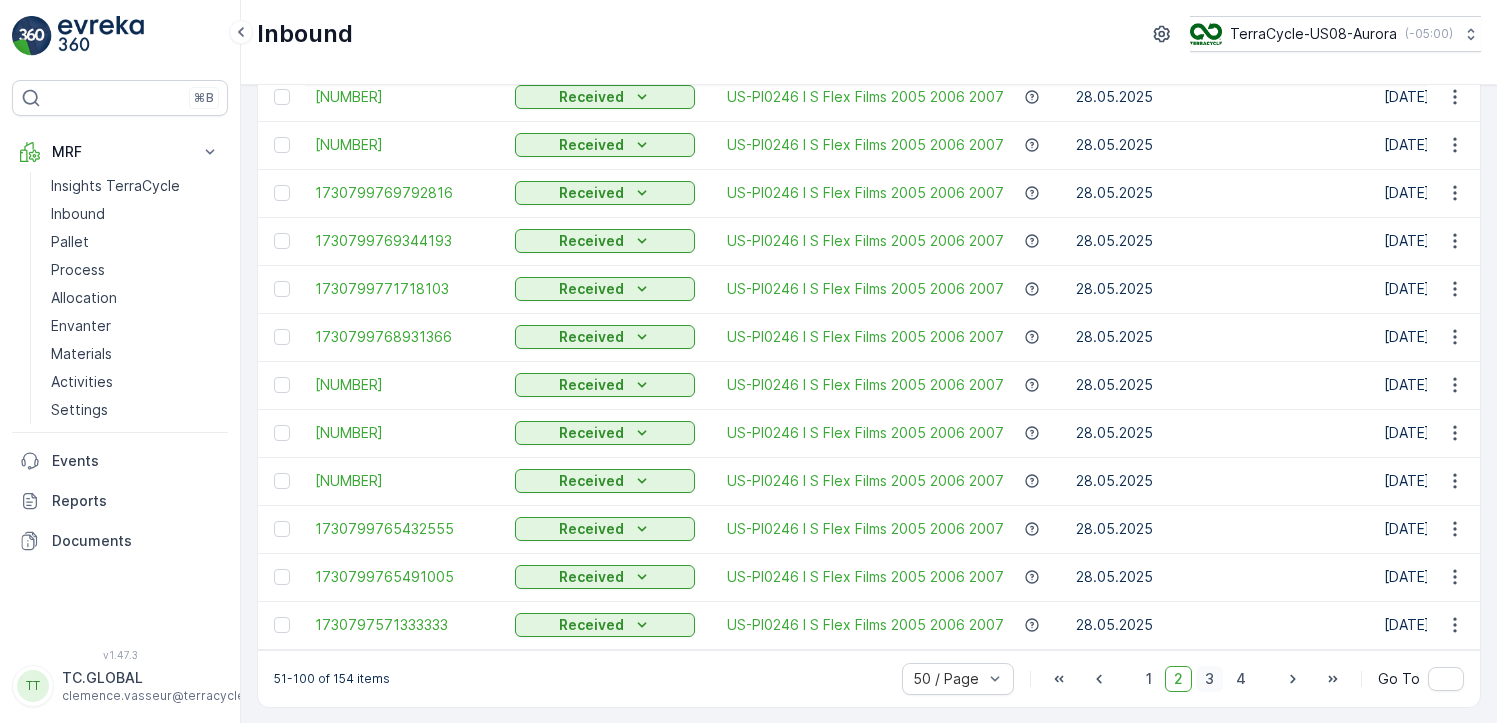 click on "3" at bounding box center (1209, 679) 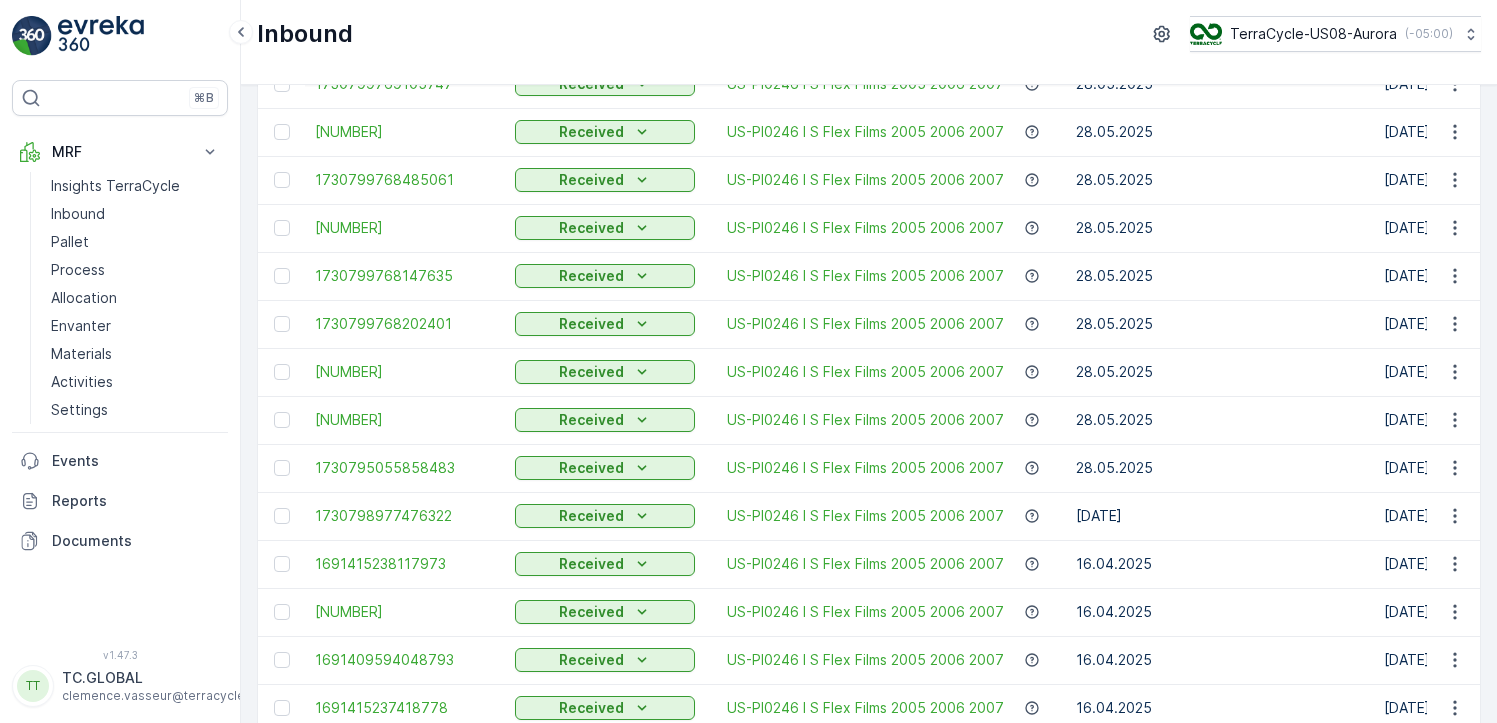 scroll, scrollTop: 1984, scrollLeft: 0, axis: vertical 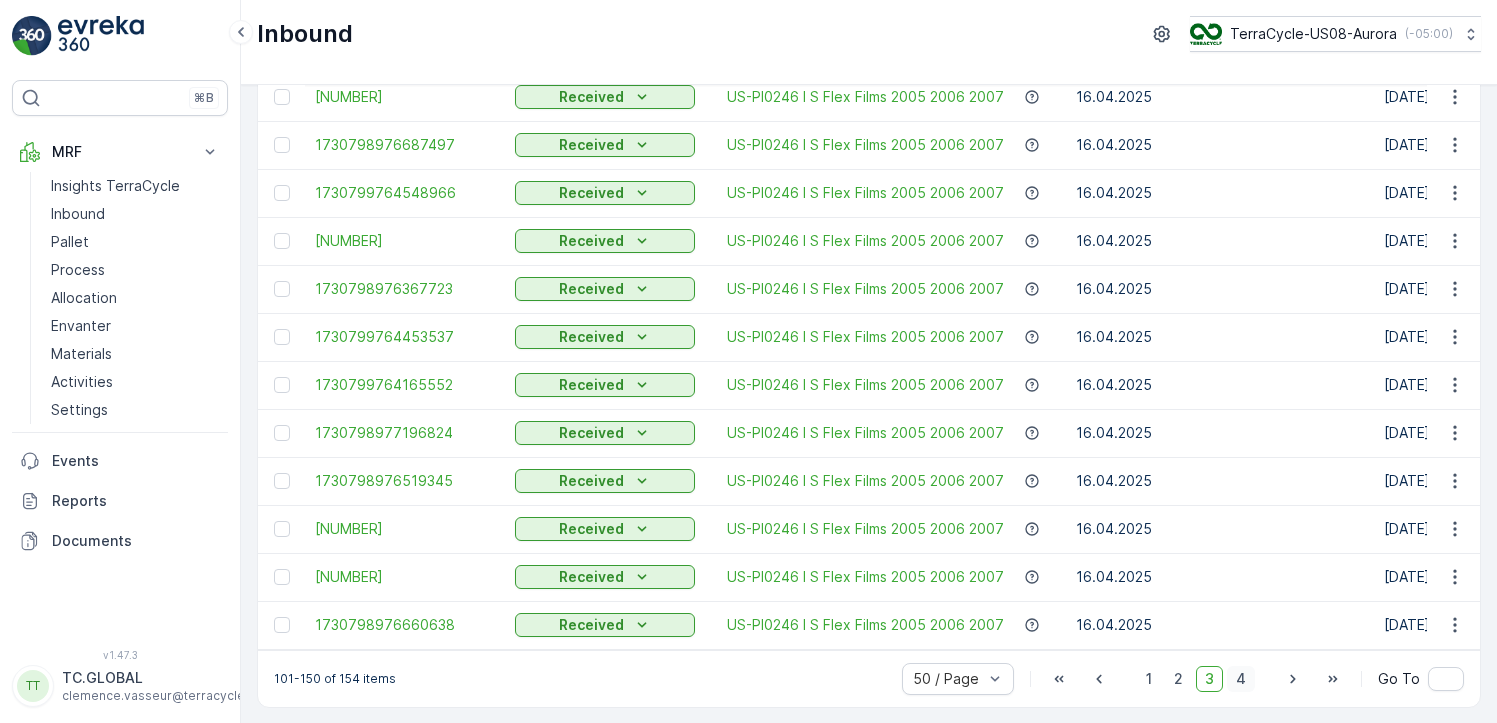 click on "4" at bounding box center [1241, 679] 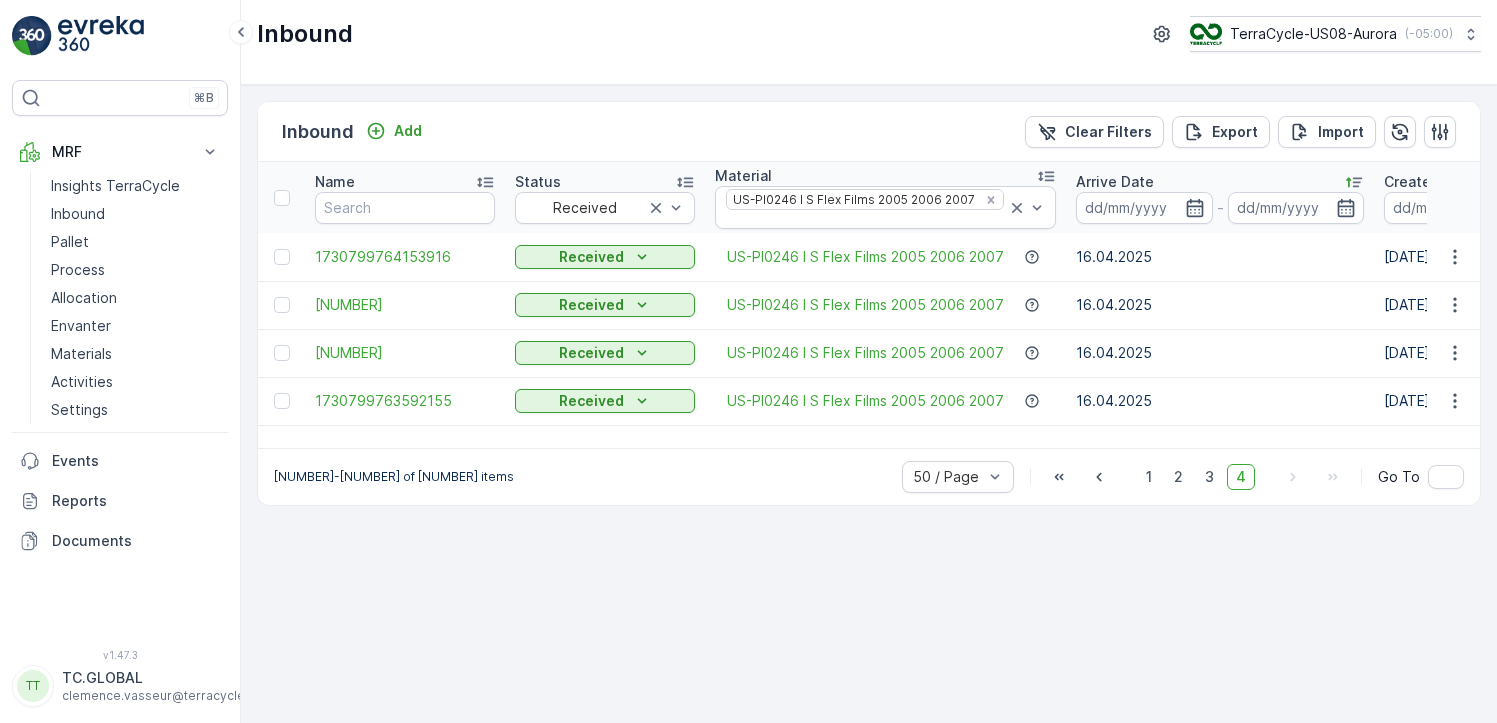 scroll, scrollTop: 0, scrollLeft: 0, axis: both 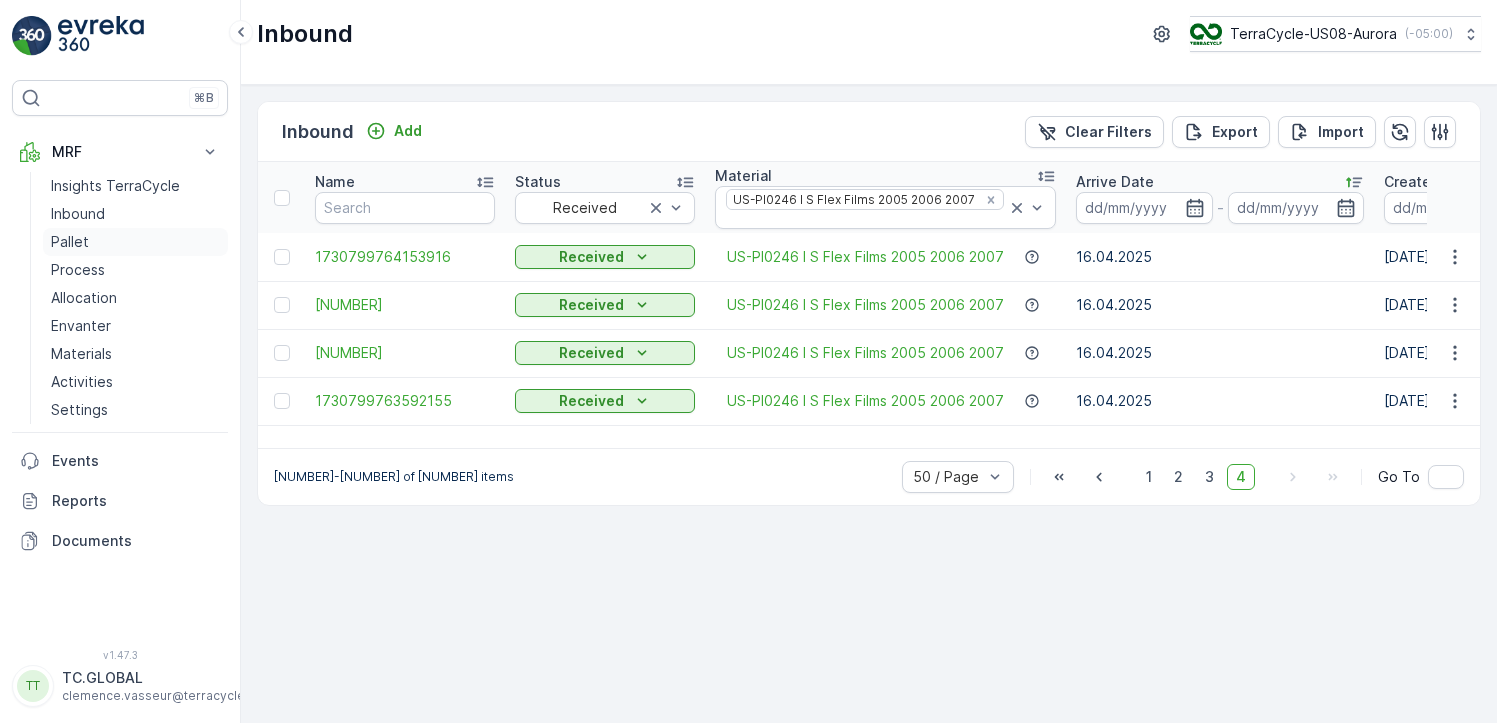 click on "Pallet" at bounding box center [135, 242] 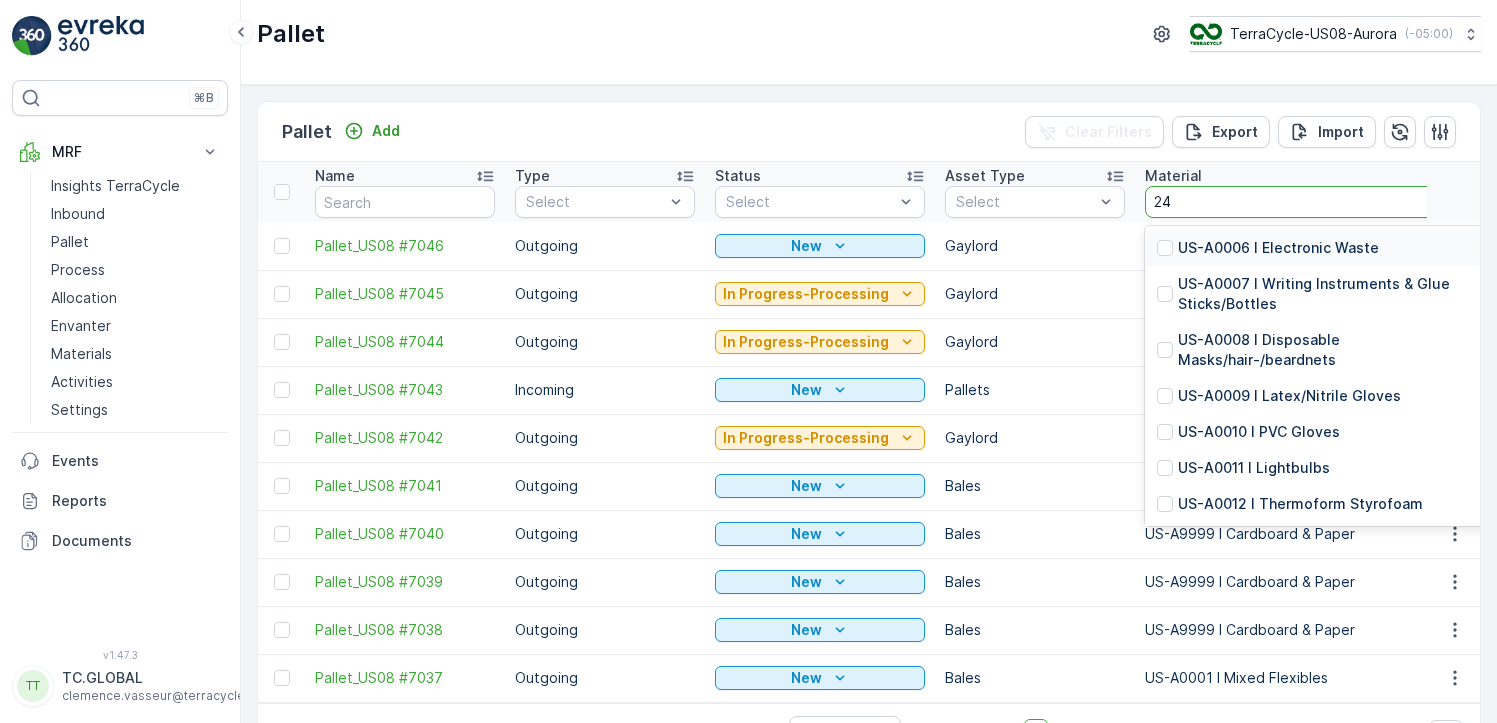 type on "246" 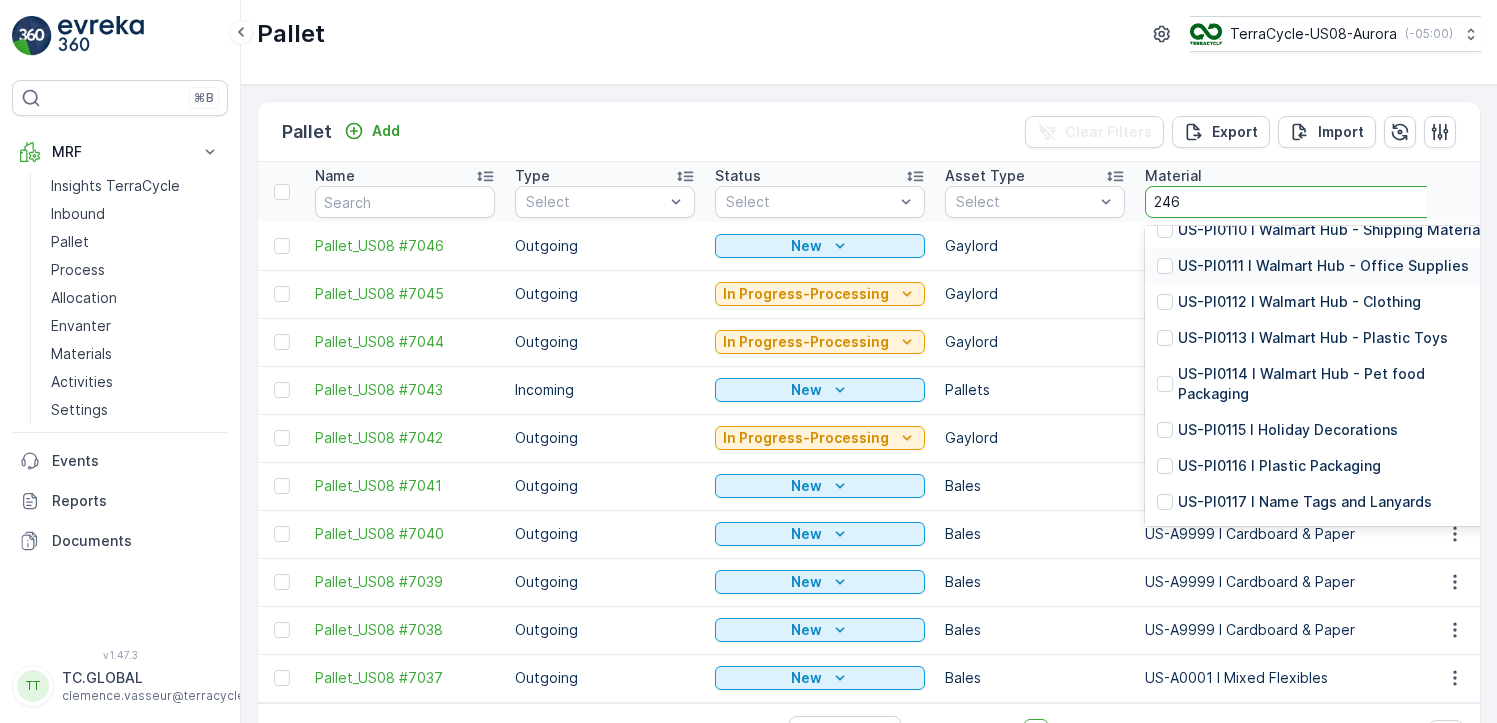 scroll, scrollTop: 272, scrollLeft: 0, axis: vertical 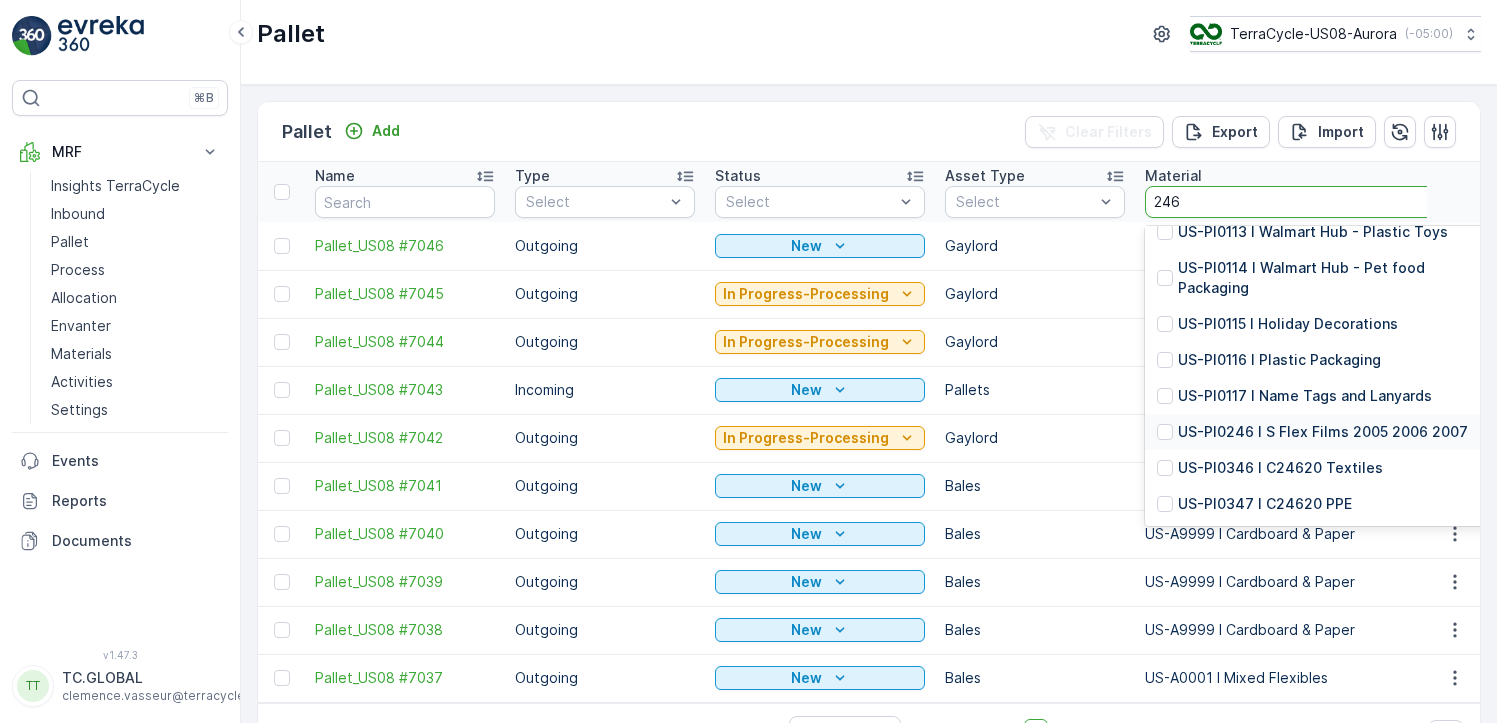 click on "US-PI0246 I S Flex Films 2005 2006 2007" at bounding box center [1323, 432] 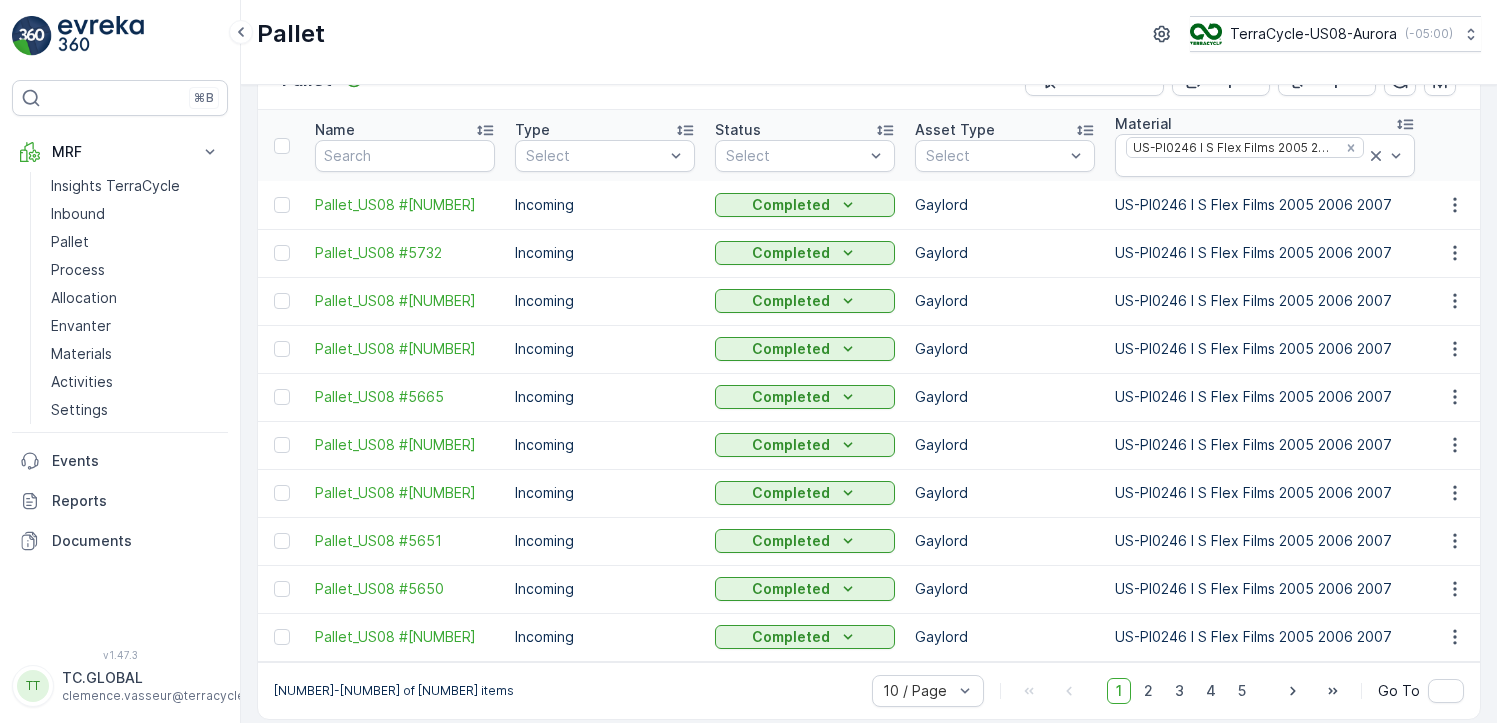 scroll, scrollTop: 75, scrollLeft: 0, axis: vertical 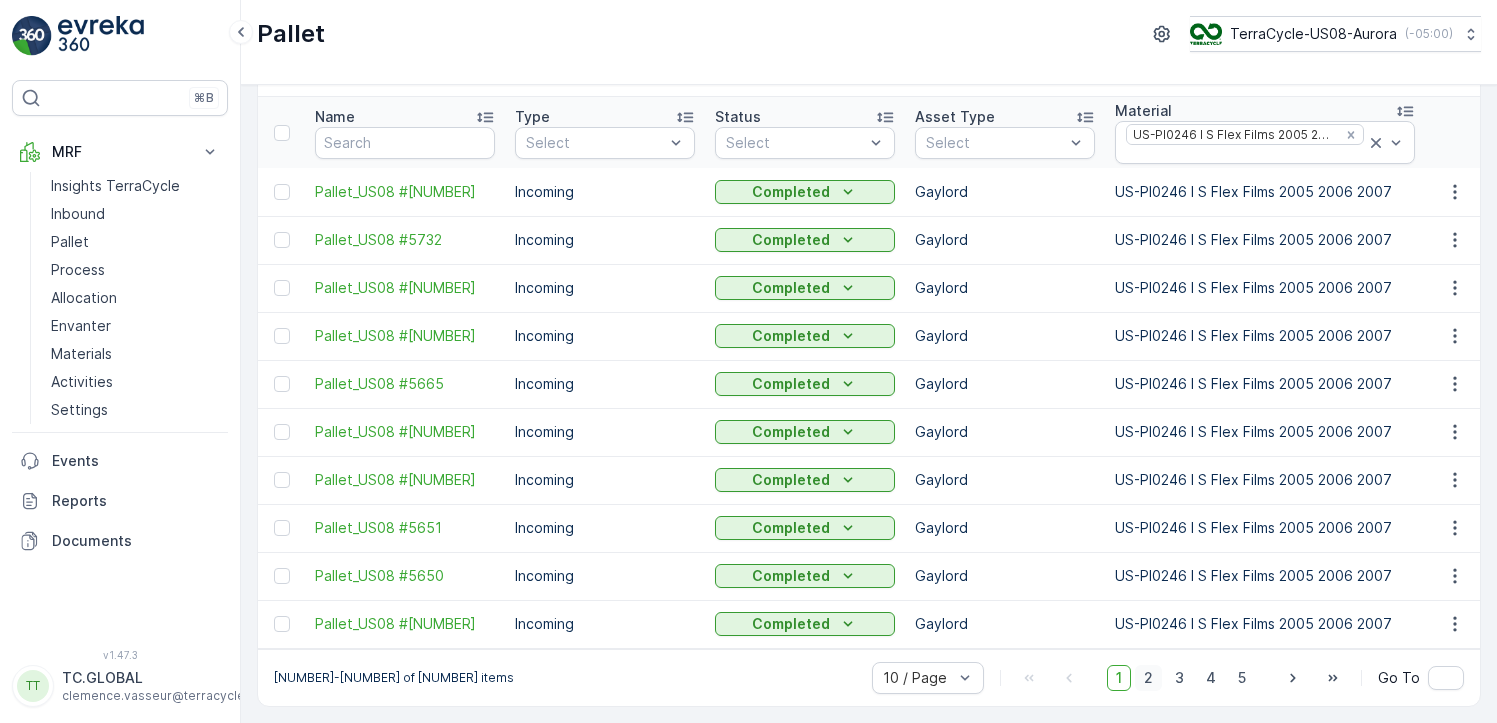 click on "2" at bounding box center (1148, 678) 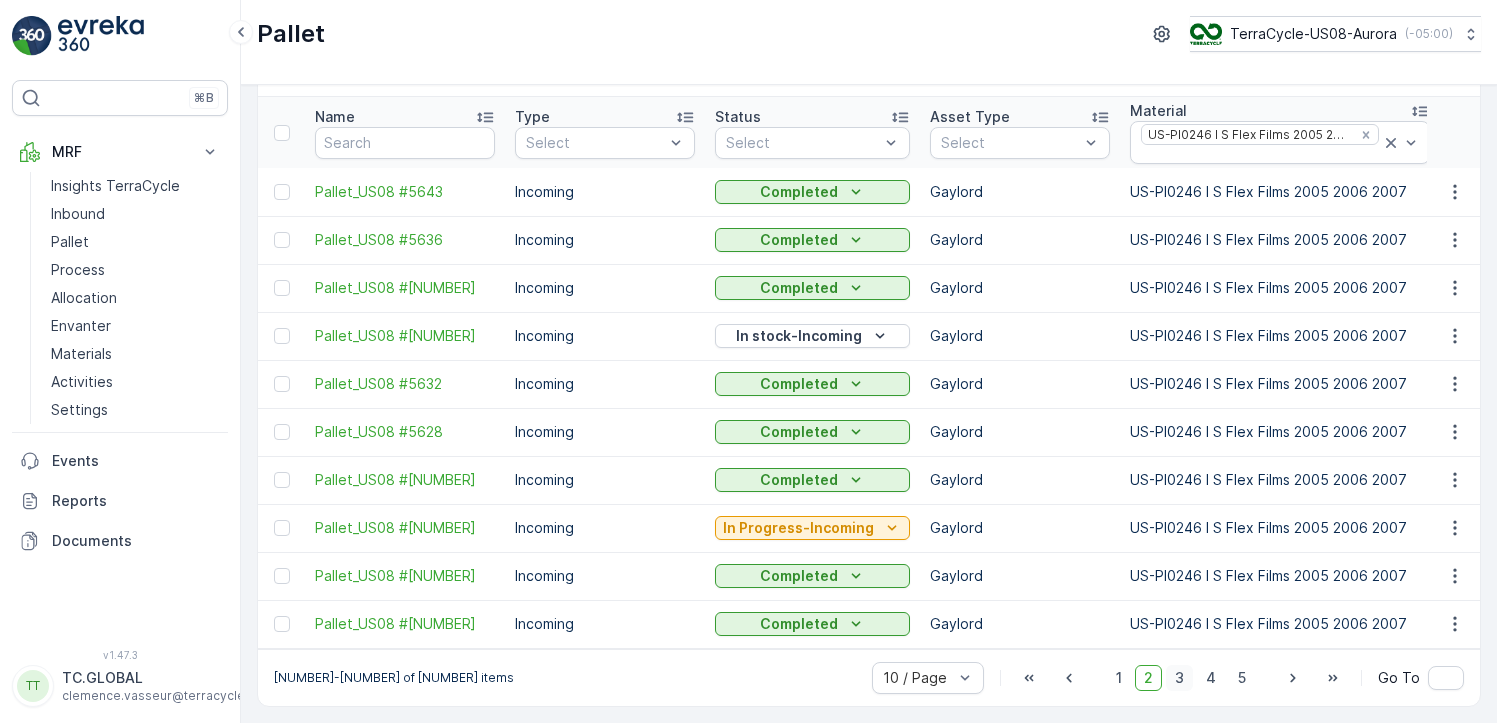 click on "3" at bounding box center (1179, 678) 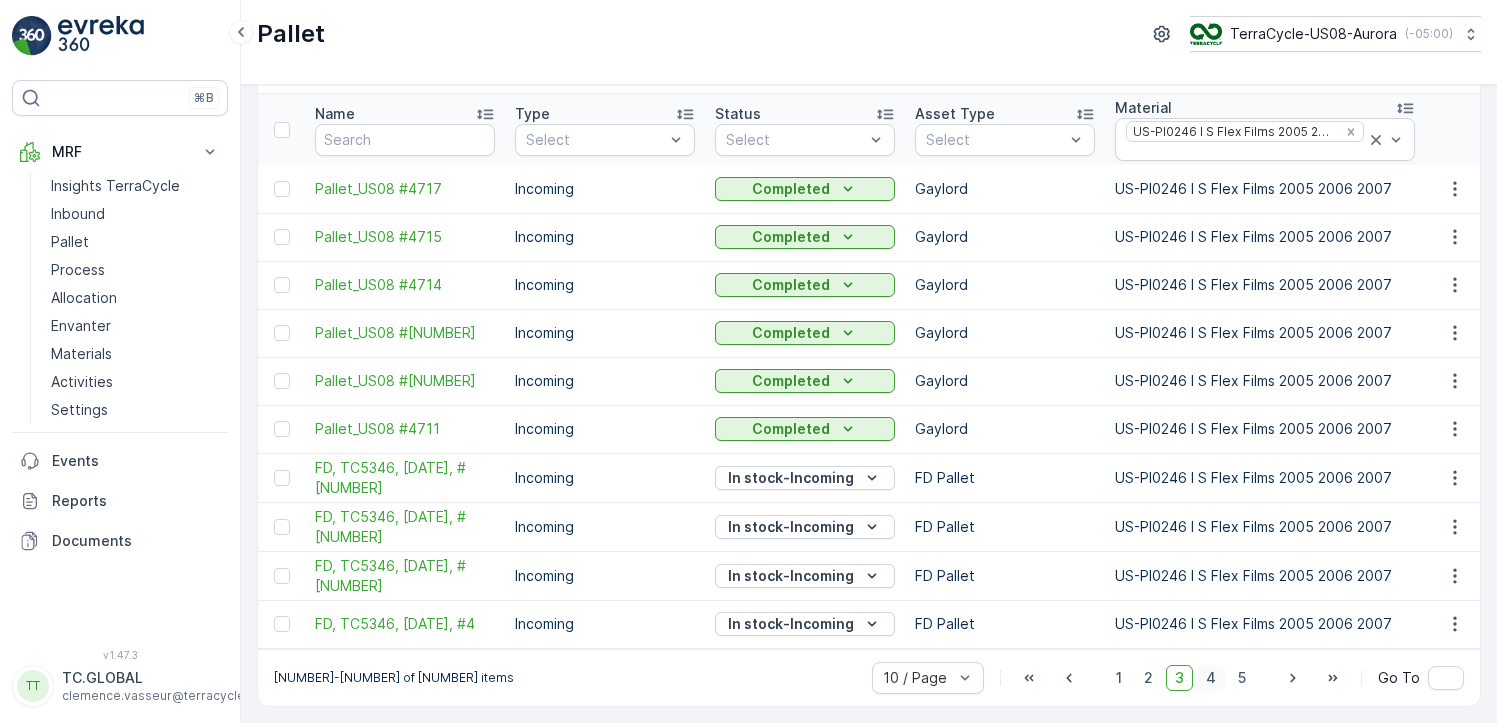 click on "4" at bounding box center (1211, 678) 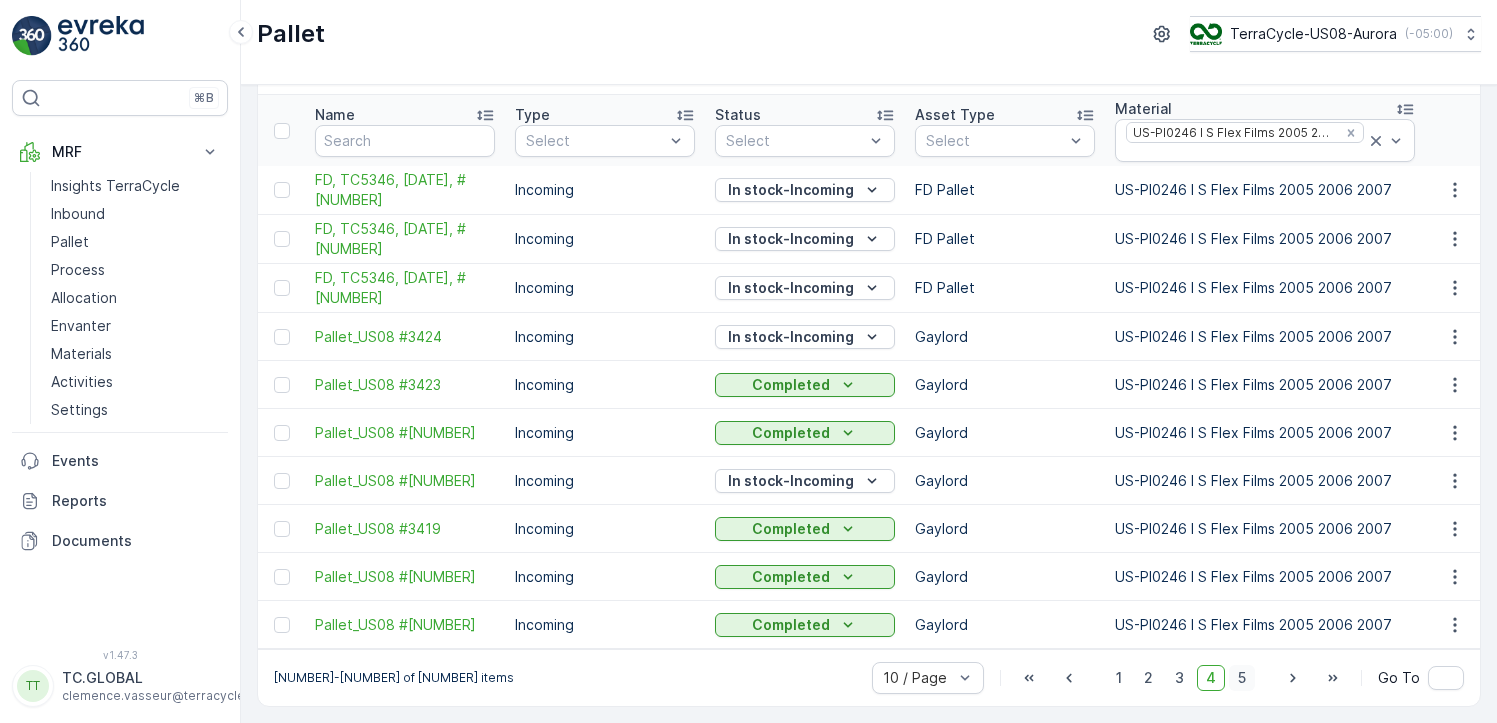 click on "5" at bounding box center [1242, 678] 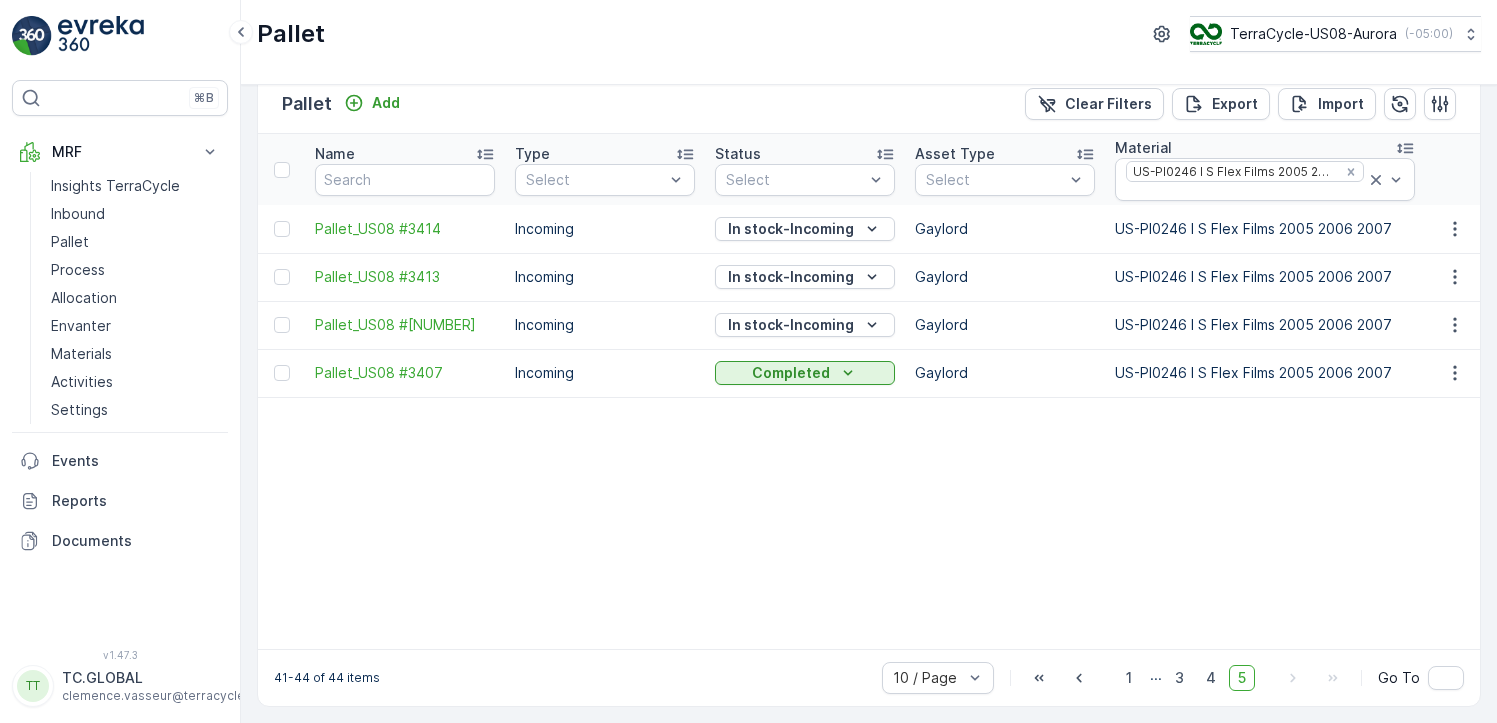 scroll, scrollTop: 38, scrollLeft: 0, axis: vertical 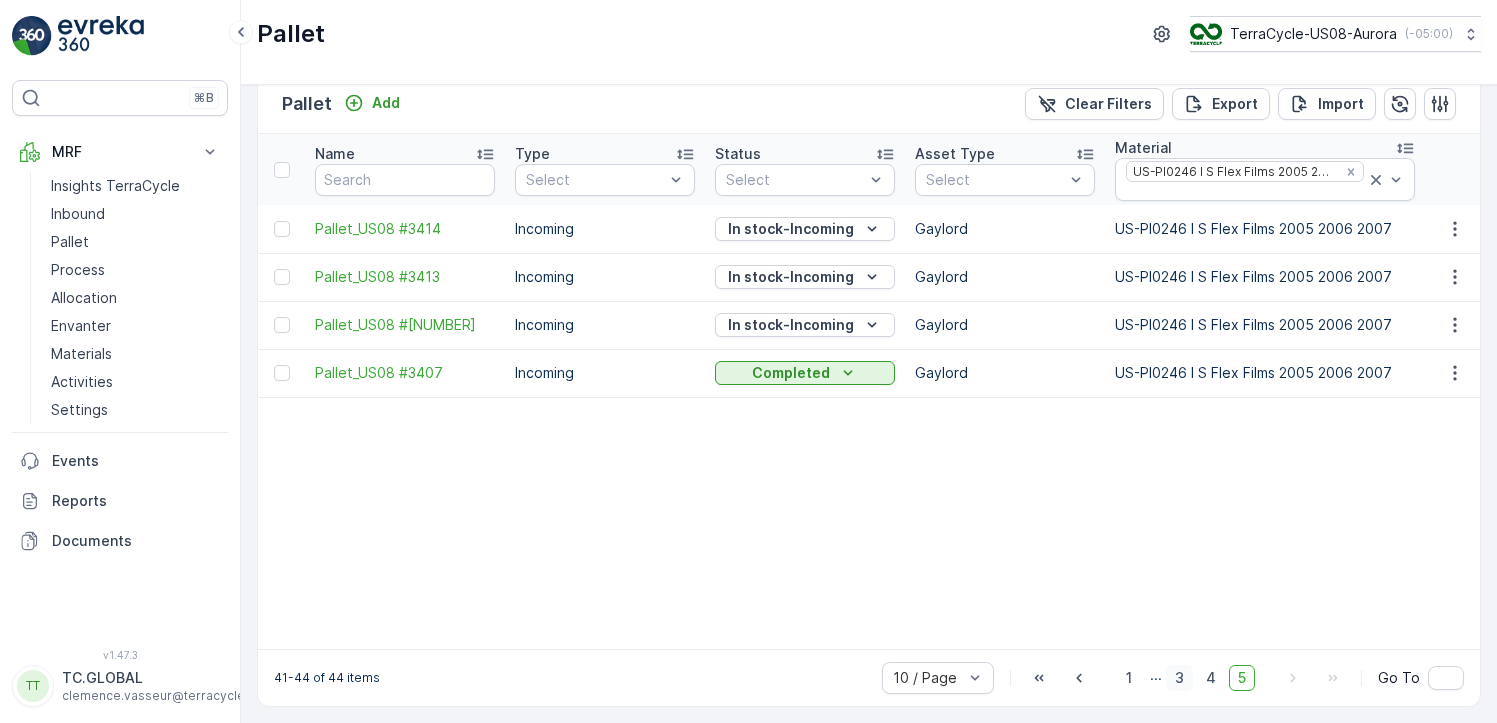 click on "3" at bounding box center [1179, 678] 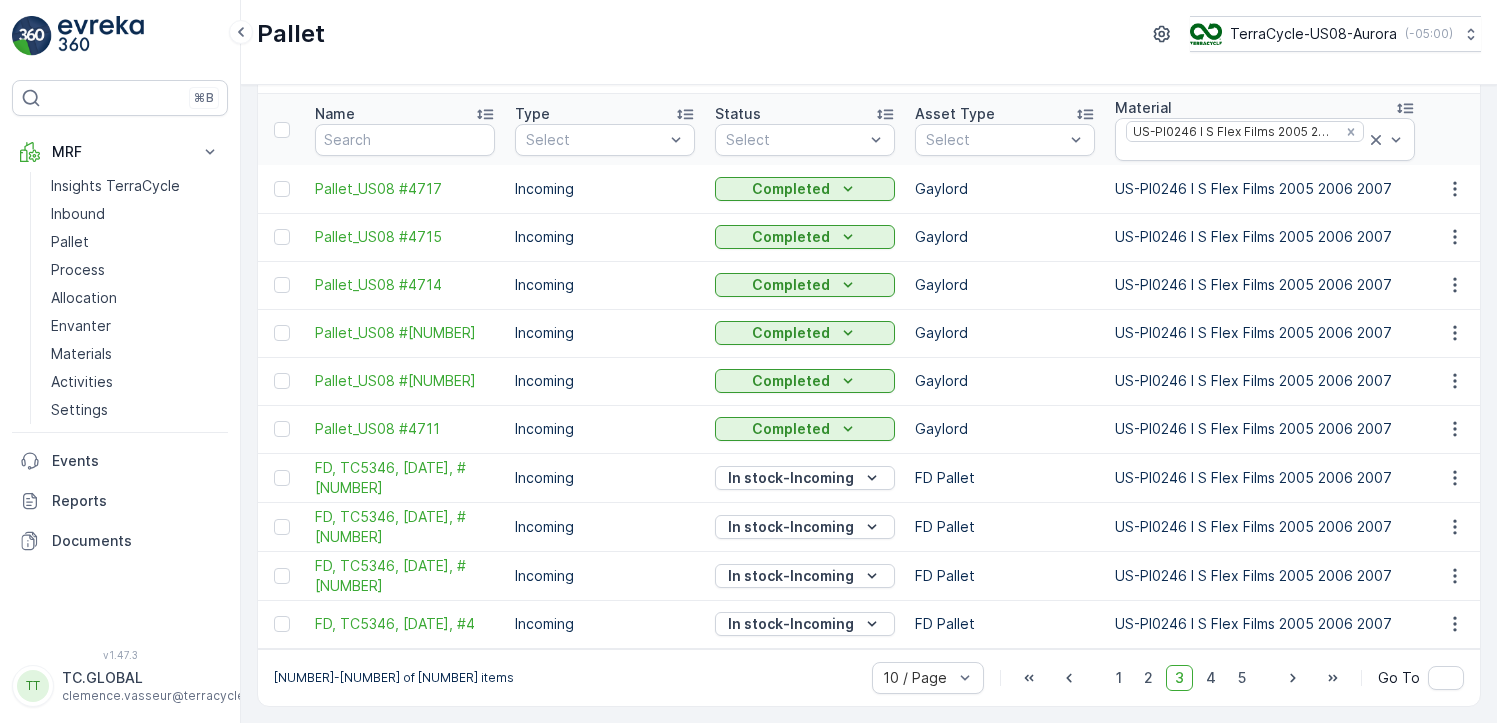 scroll, scrollTop: 0, scrollLeft: 0, axis: both 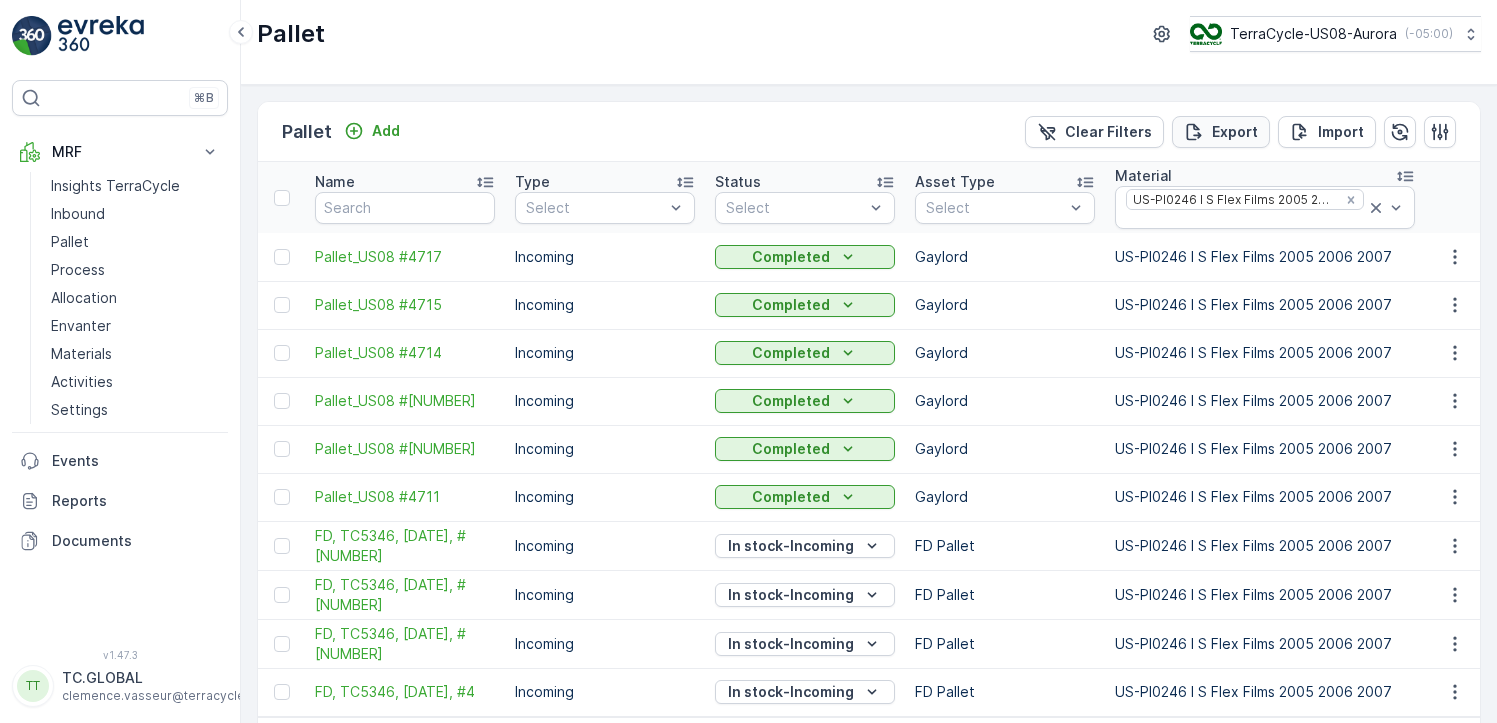 click on "Export" at bounding box center [1235, 132] 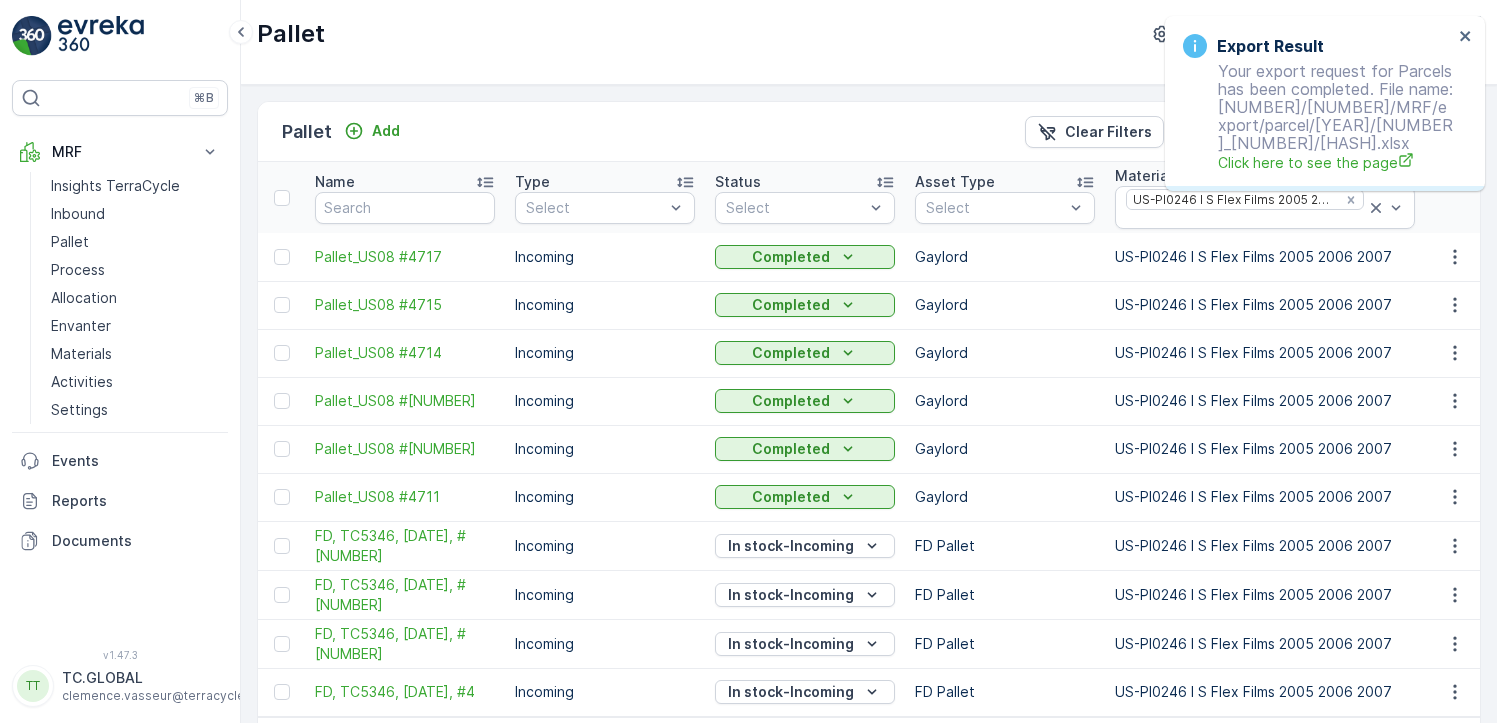 scroll, scrollTop: 75, scrollLeft: 0, axis: vertical 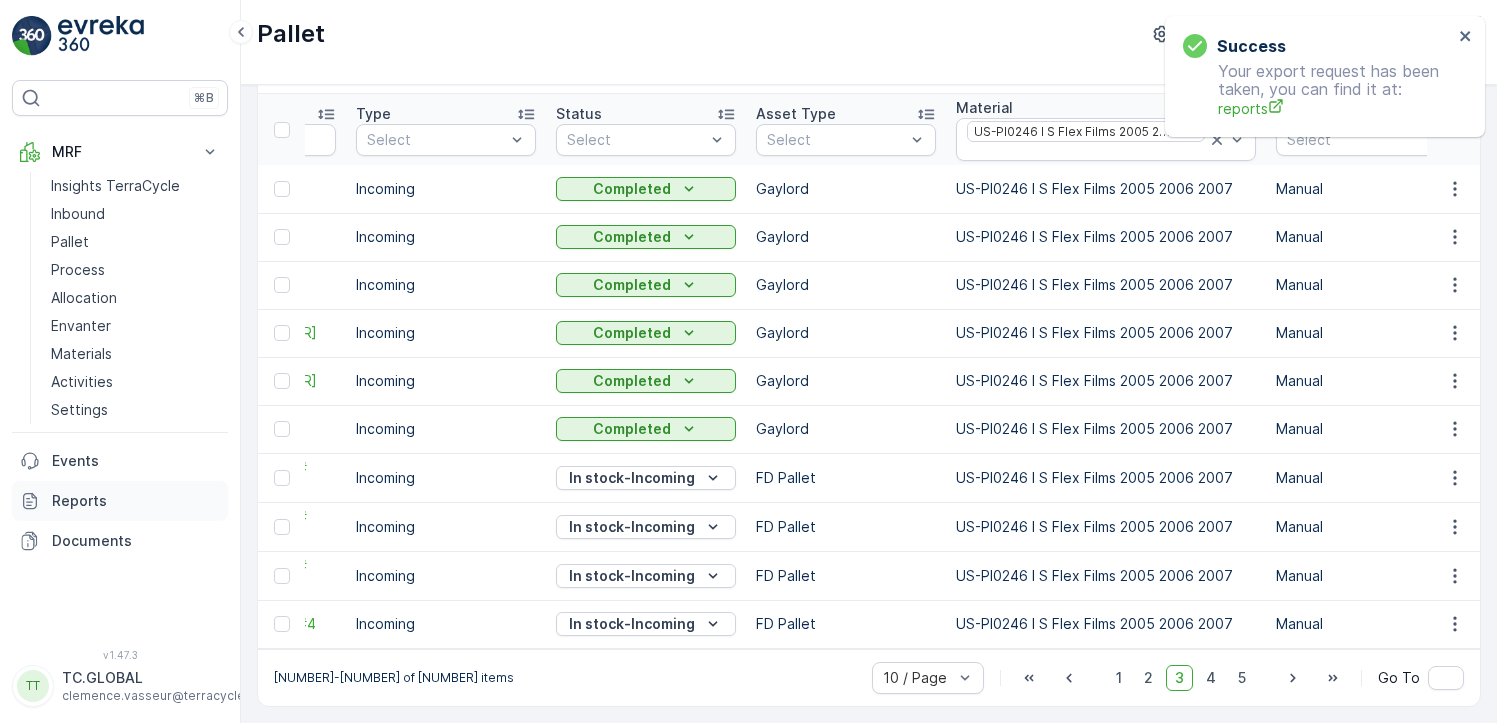 click on "Reports" at bounding box center [136, 501] 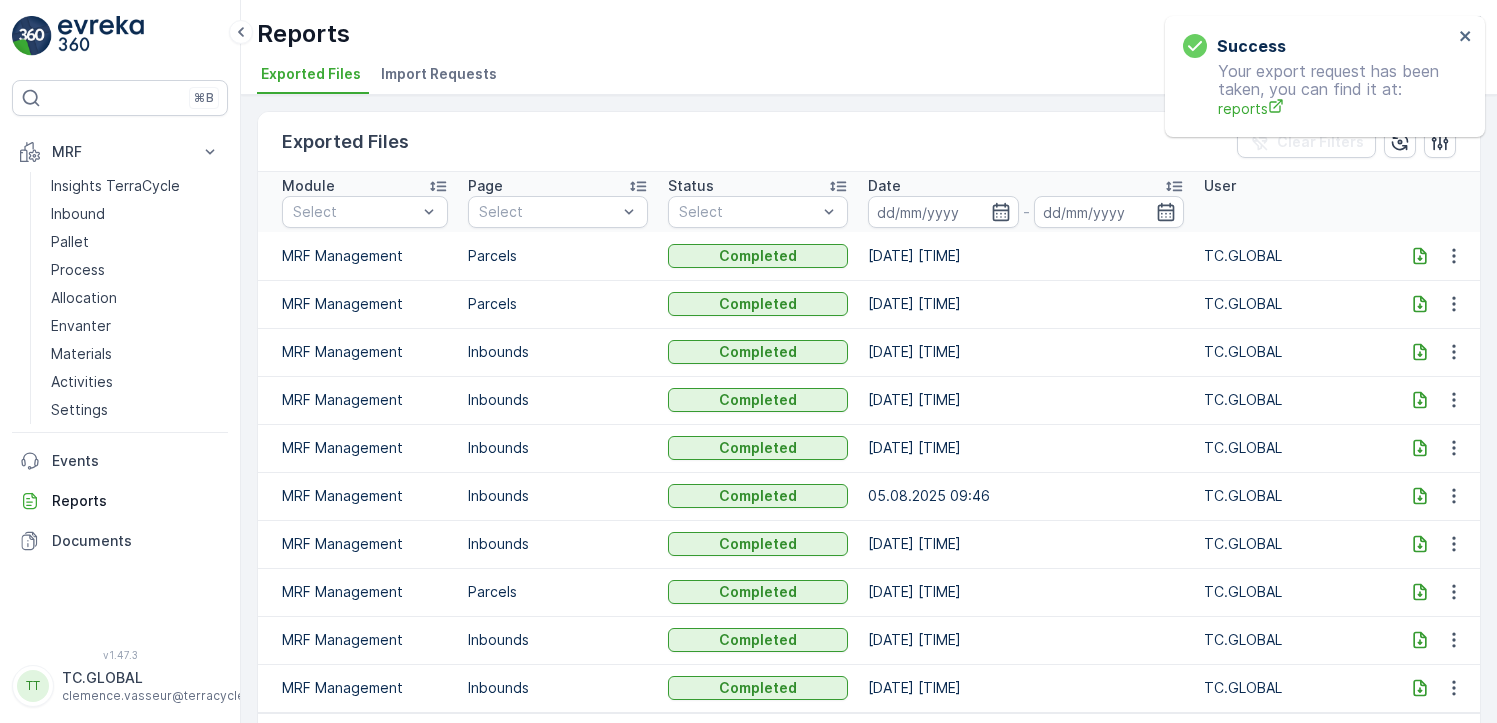 click 